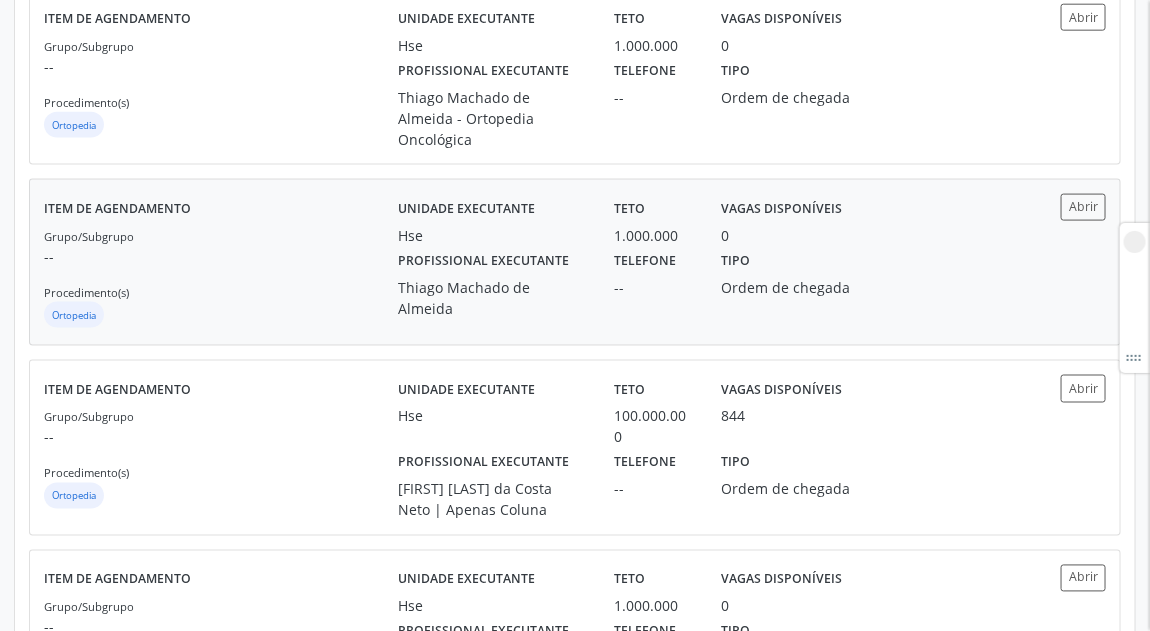 scroll, scrollTop: 750, scrollLeft: 0, axis: vertical 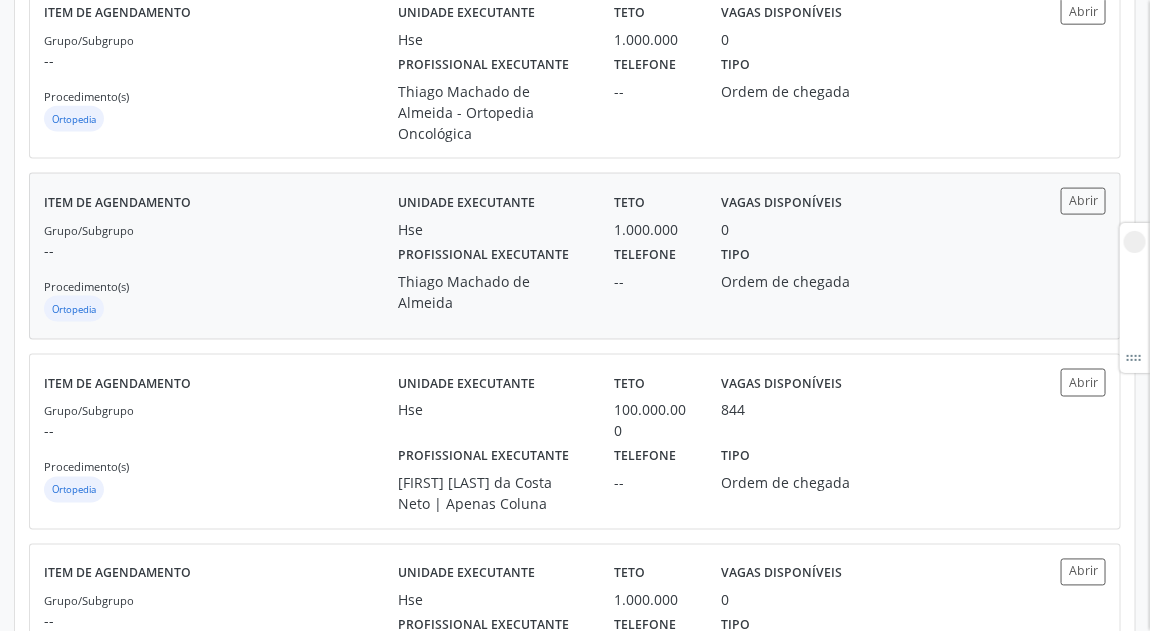 click on "--" at bounding box center (654, 281) 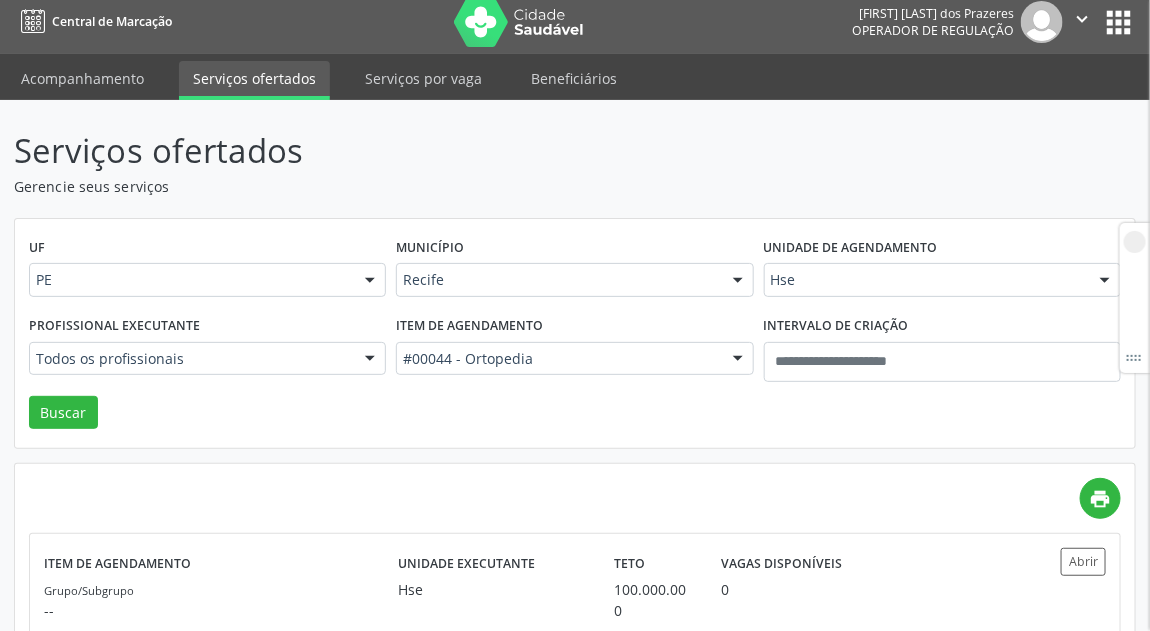 scroll, scrollTop: 0, scrollLeft: 0, axis: both 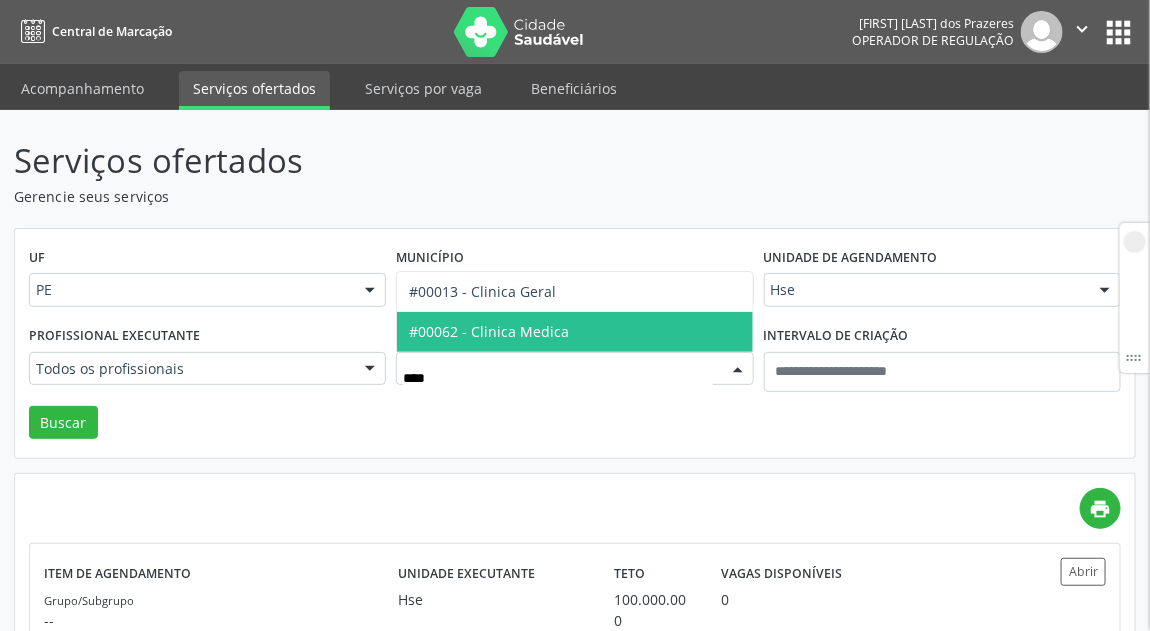 type on "*****" 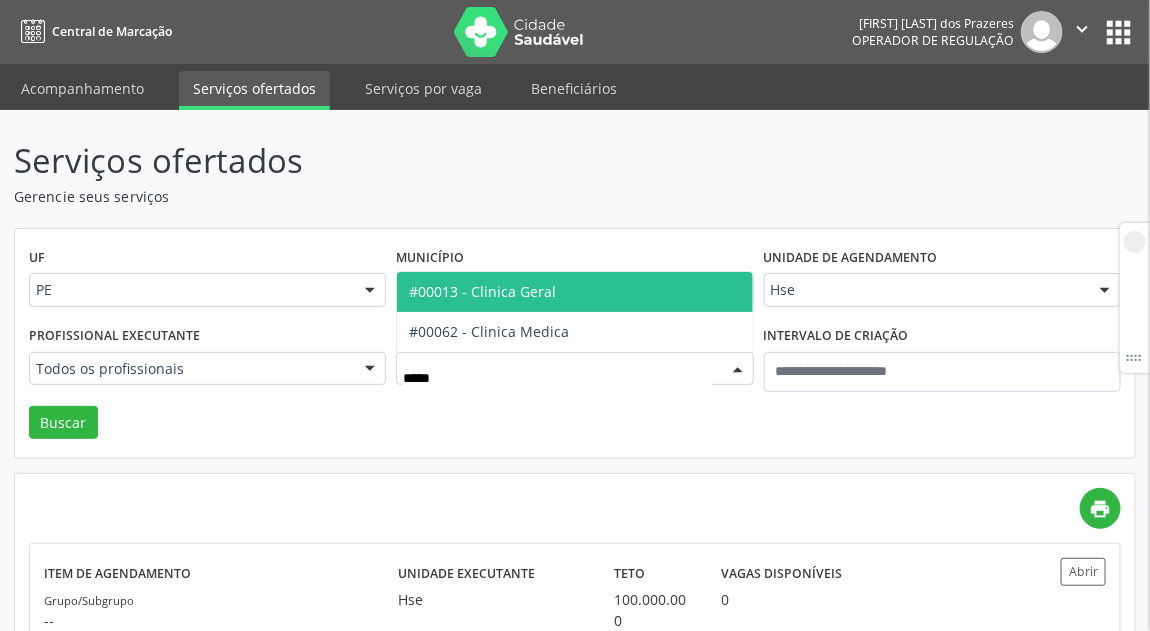 click on "#00013 - Clinica Geral" at bounding box center (574, 292) 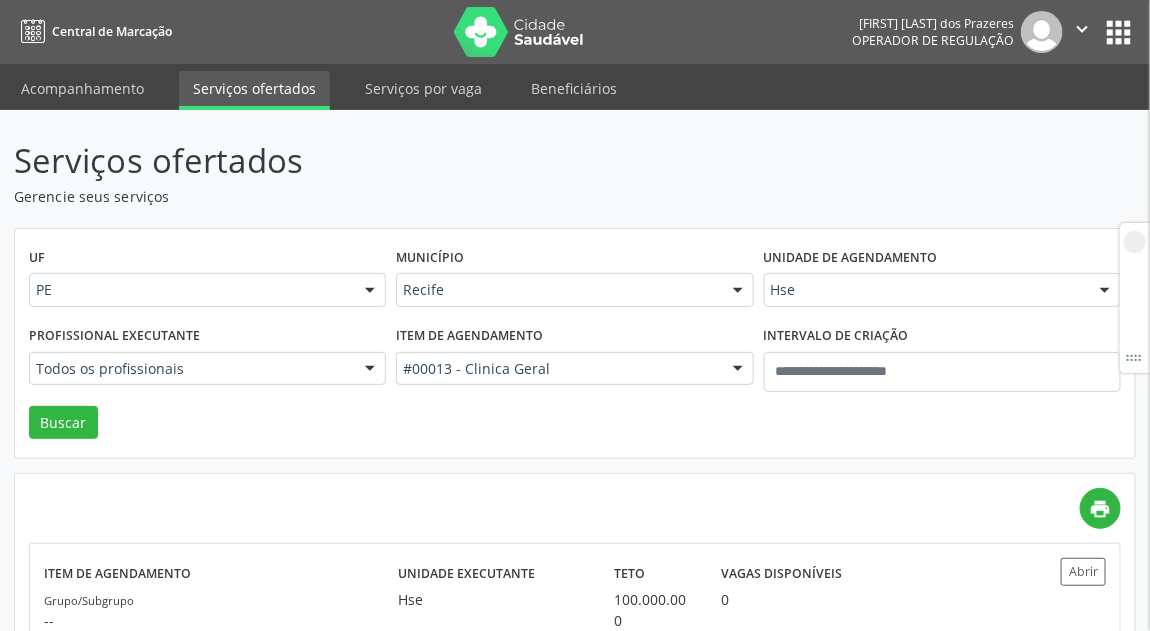 click on "Profissional executante
Todos os profissionais         Todos os profissionais   [FIRST] [LAST] Interaminense Junior   [FIRST] [LAST] Goncalves   [FIRST] [LAST] Tavares - Professor(A) Nassau   [FIRST] [LAST] da Costa - Cirurgião Geral e Cirurgião Oncológico   [FIRST] [LAST] Araujo   [FIRST] [LAST] de Sa - Professor(A) Nassau   [FIRST] [LAST] da Cruz   [FIRST] [LAST] da Cruz - Perícia Neurodivergente   [FIRST] [LAST] - Professor(A) Nassau | Geral   [FIRST] [LAST] de Souza   [FIRST] [LAST] (Ortopedia Nassau)   [FIRST] [LAST] Garcez | Geral, Coluna, Cotovelo, Ombro e Joelho   [FIRST] [LAST] Loureiro   [FIRST] [LAST] Nunes - Professor(A) Nassau   [FIRST] [LAST] de Barros   [FIRST] [LAST] Ferreira Costa   [FIRST] [LAST] Barros   [FIRST] [LAST] Brito Pires do Rego Barros   [FIRST] [LAST] da Silva Oliveira   [FIRST] [LAST] Cavalcanti Pessoa de Souza - Professor(A) Nassau   [FIRST] [LAST] de Melo Rodrigues   [FIRST] [LAST] da Silva Cavalcanti   [FIRST] [LAST] Lopes   [FIRST] [LAST] de Lima Goncalves" at bounding box center [207, 363] 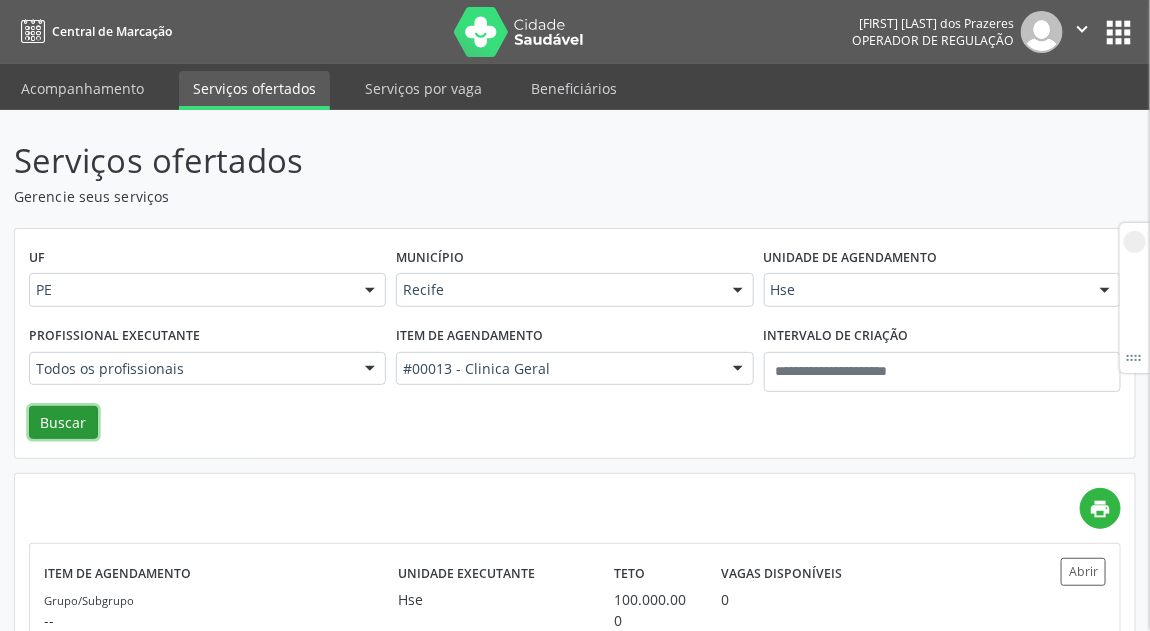 click on "Buscar" at bounding box center [63, 423] 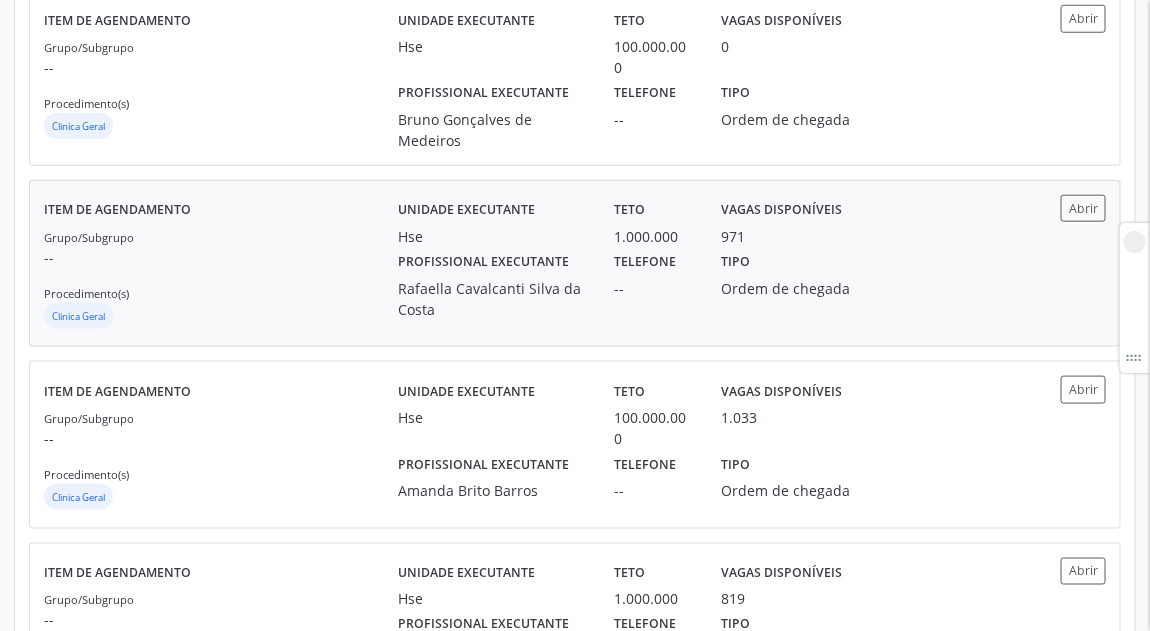 scroll, scrollTop: 600, scrollLeft: 0, axis: vertical 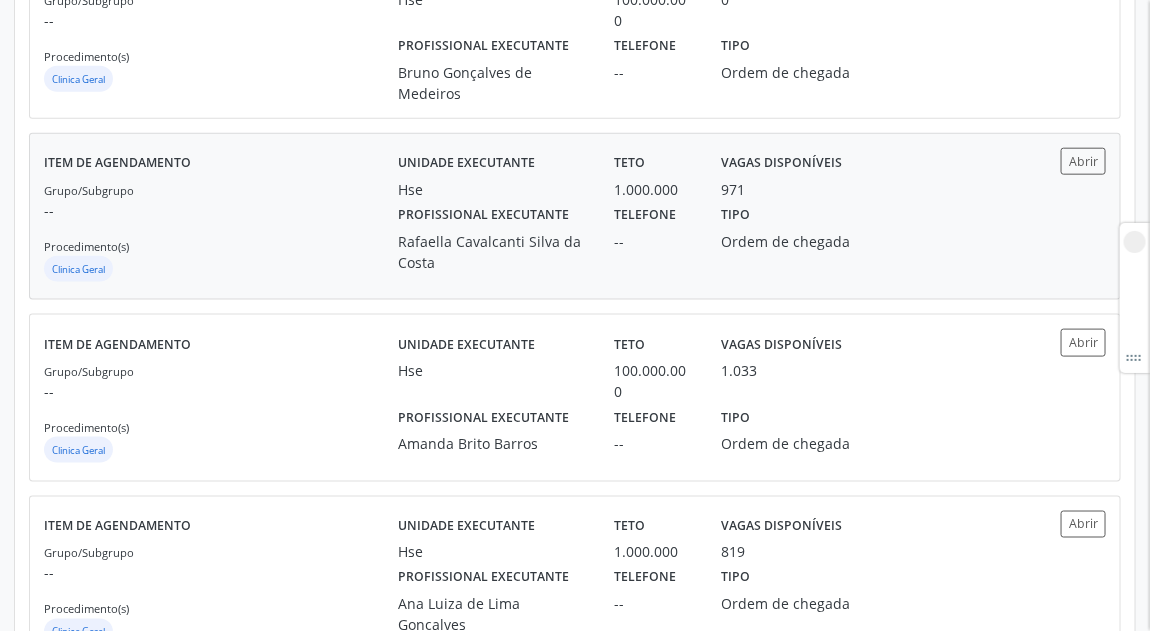 click on "Vagas disponiveis
971" at bounding box center (789, 174) 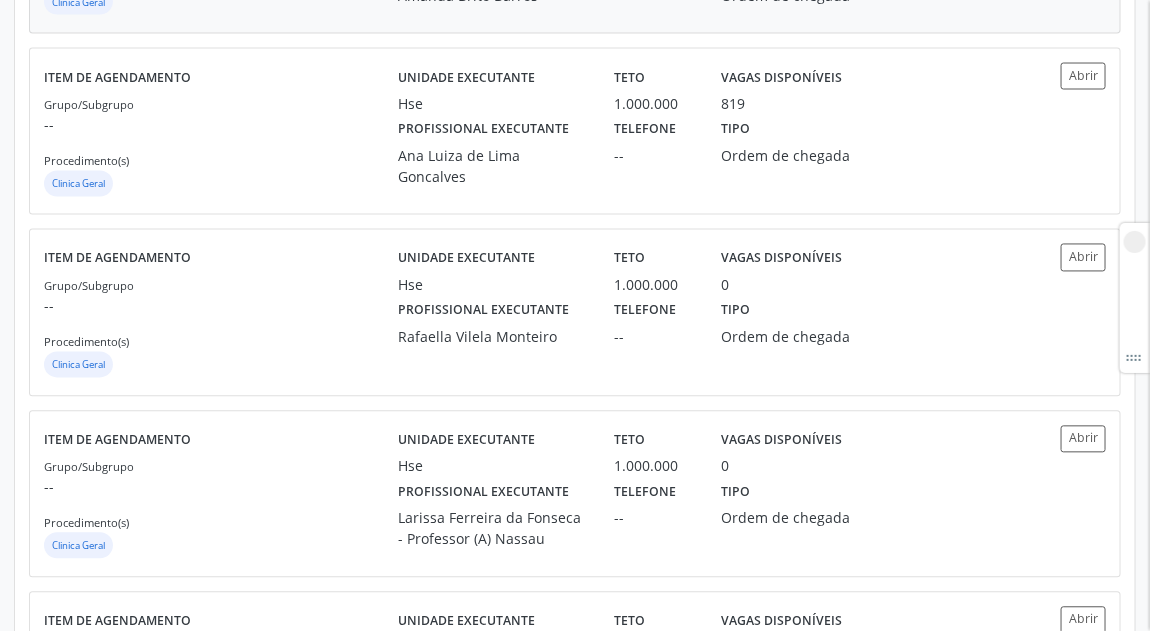 scroll, scrollTop: 1050, scrollLeft: 0, axis: vertical 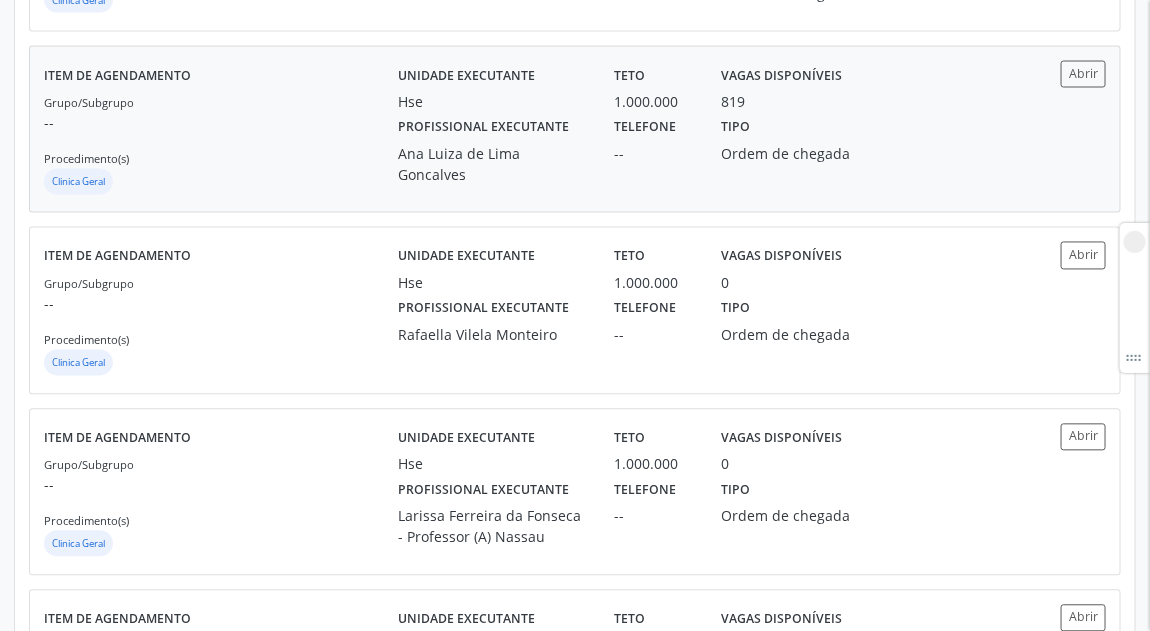 click on "Telefone" at bounding box center [645, 128] 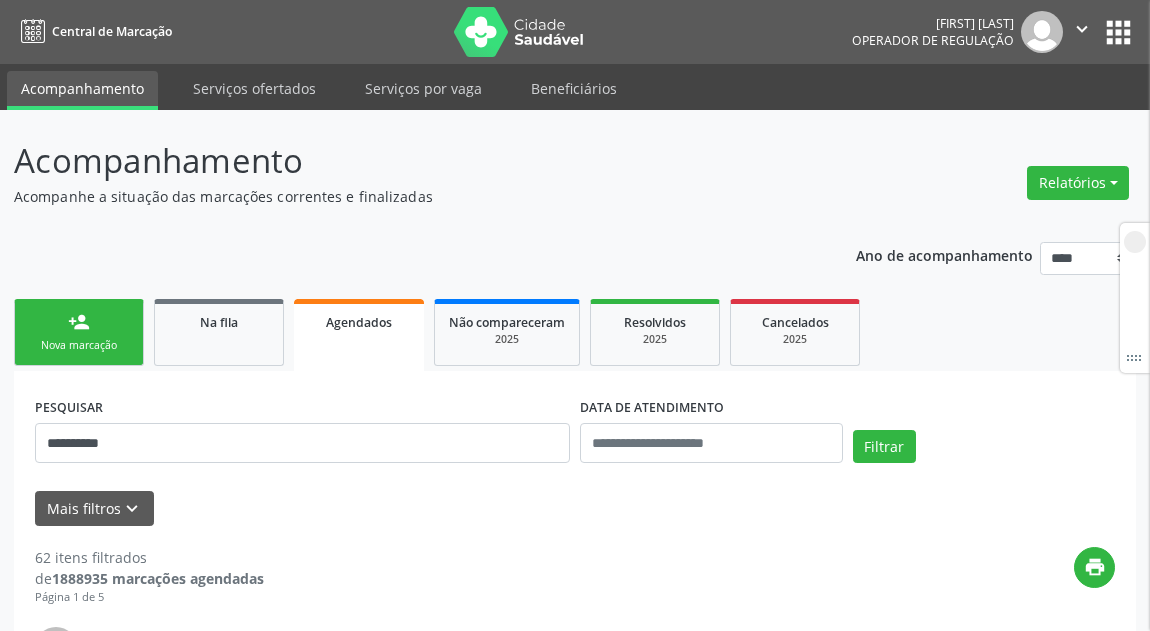 scroll, scrollTop: 0, scrollLeft: 0, axis: both 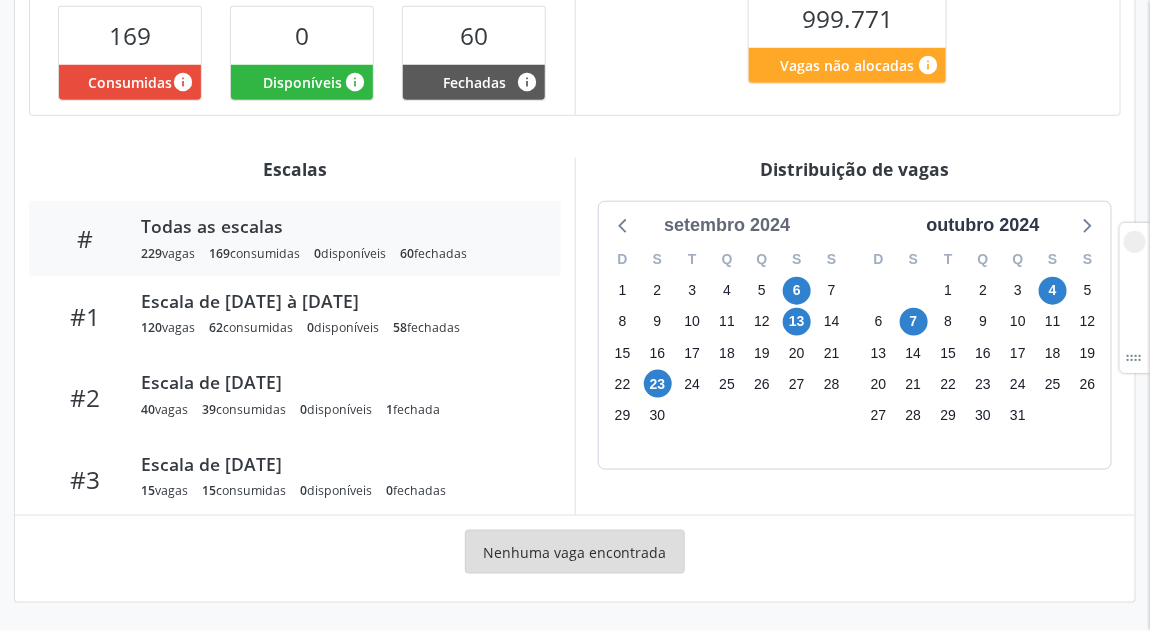 click on "setembro 2024" at bounding box center (727, 225) 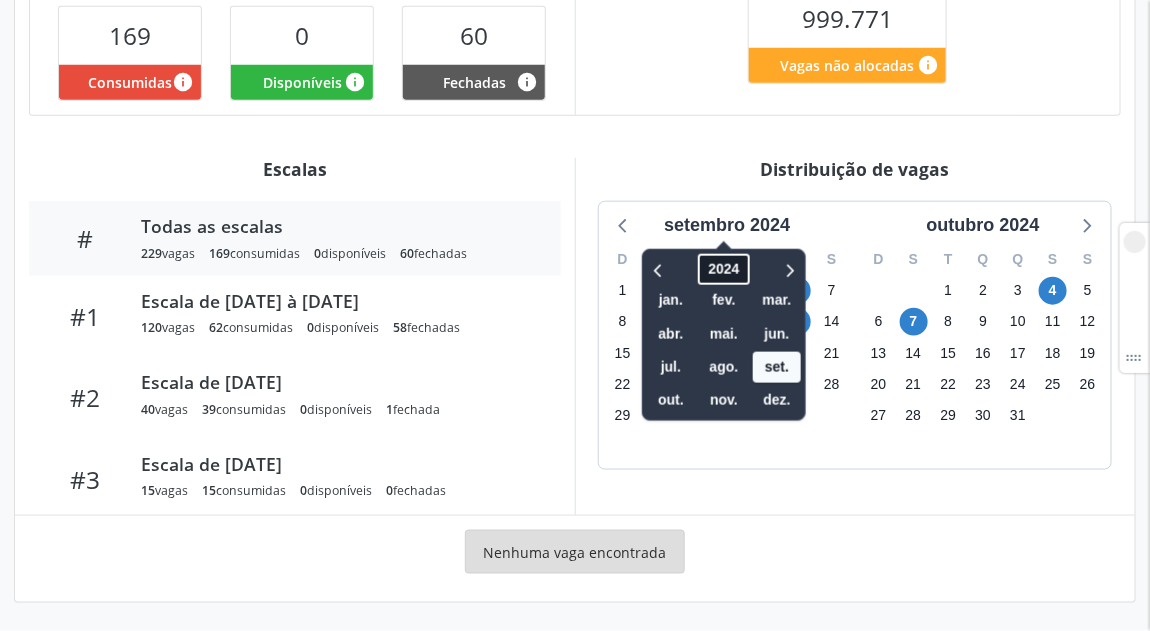 click on "2024" at bounding box center [724, 269] 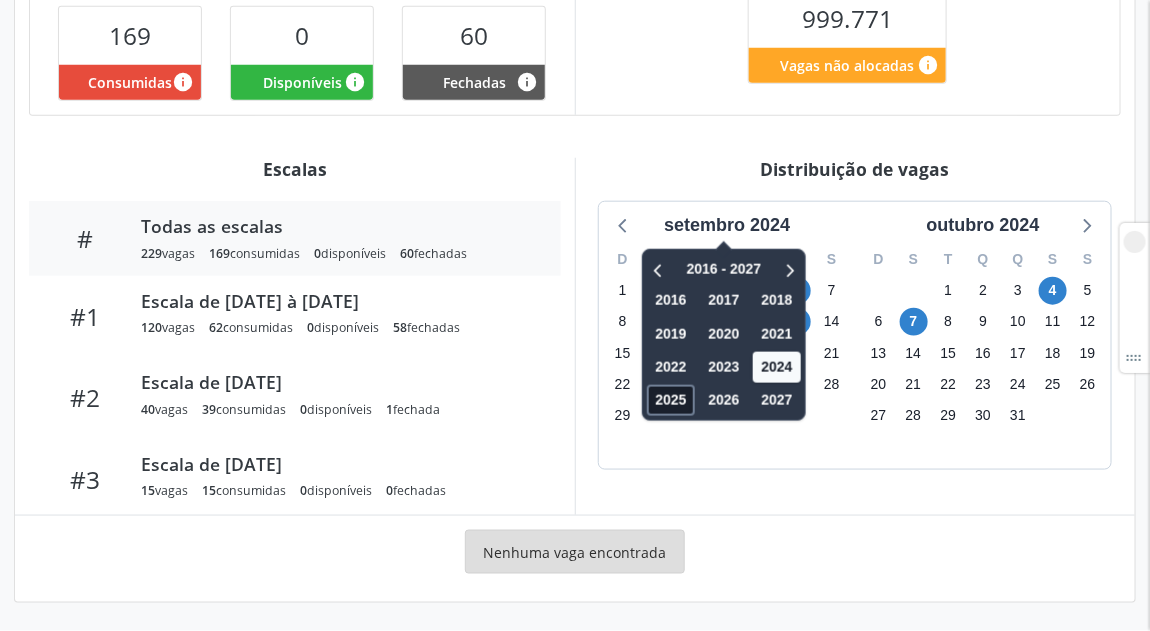 click on "2025" at bounding box center (671, 400) 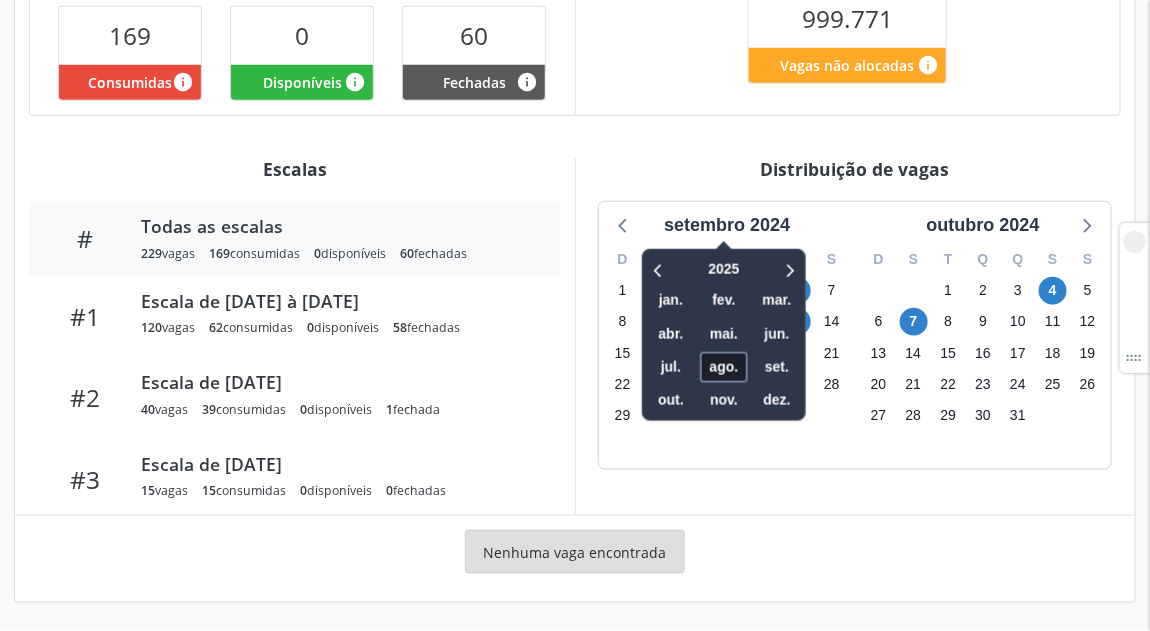 click on "ago." at bounding box center (724, 367) 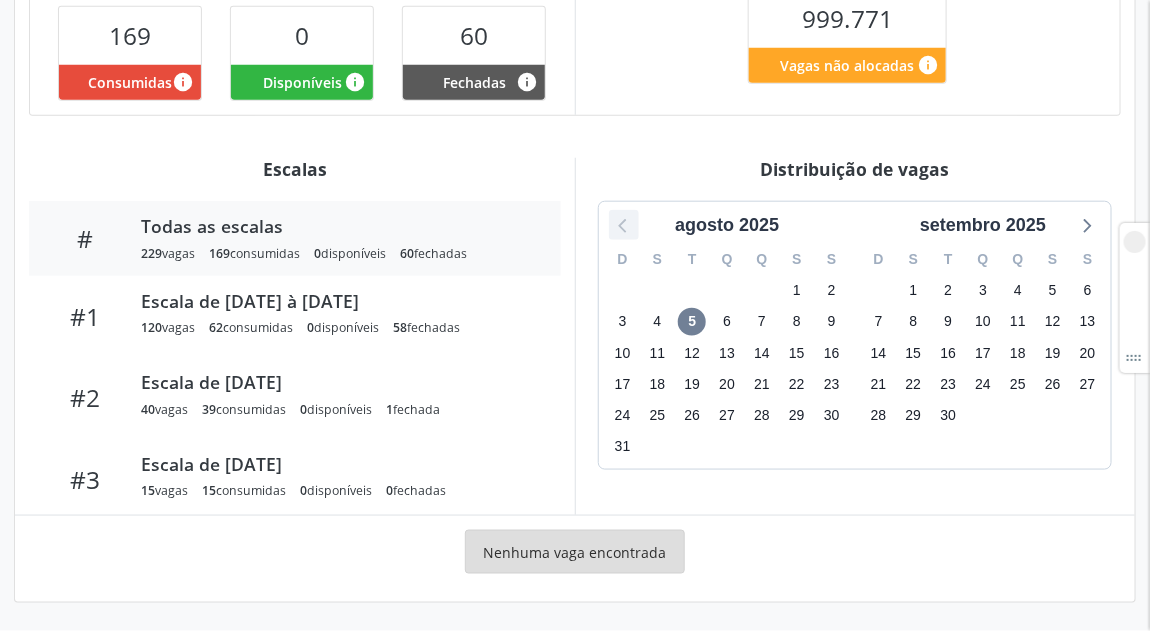 click 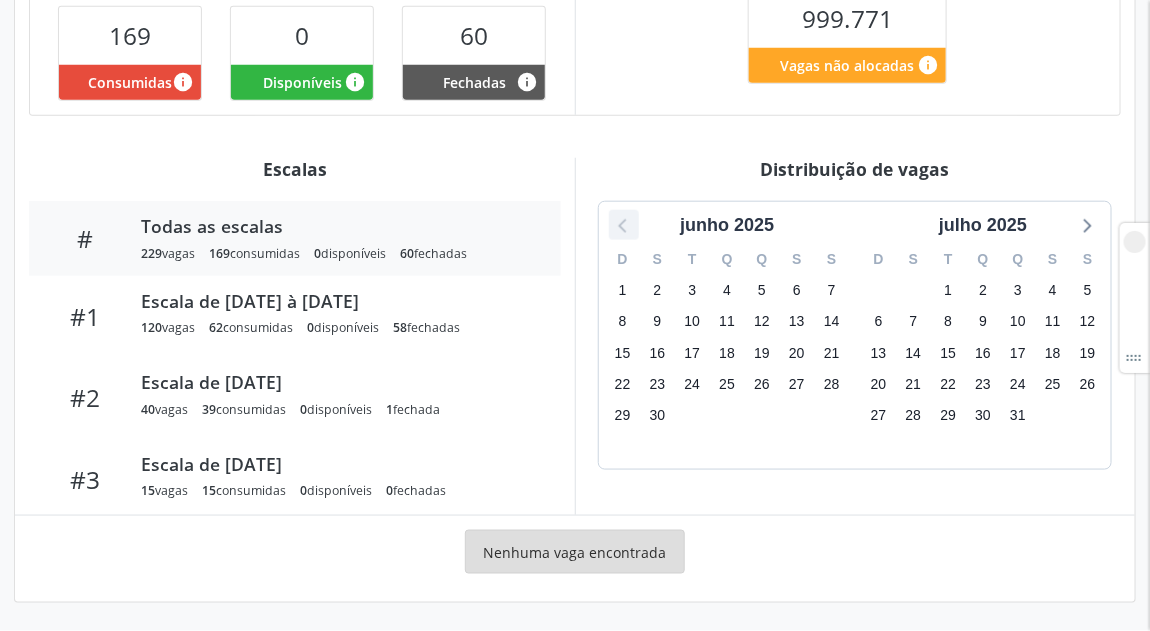 click 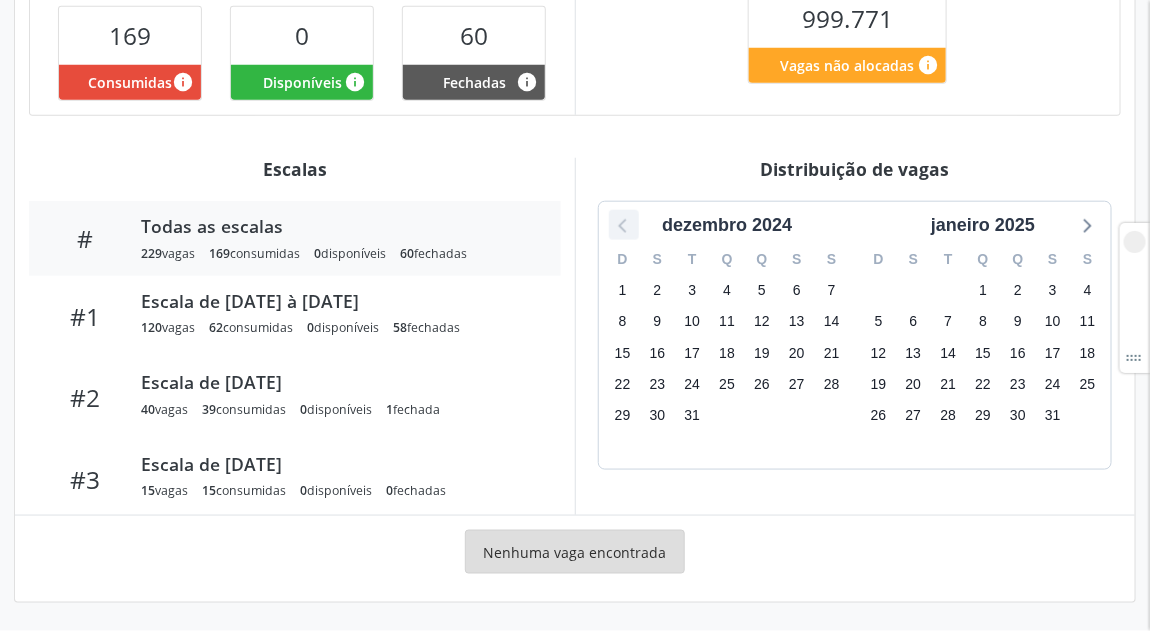 click 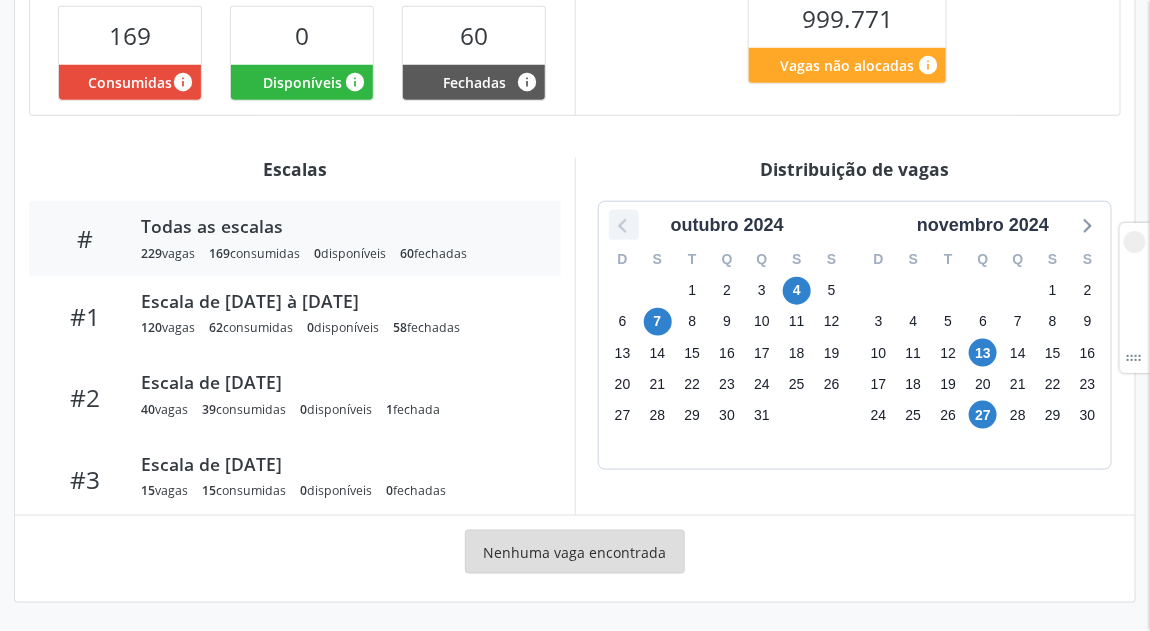 click 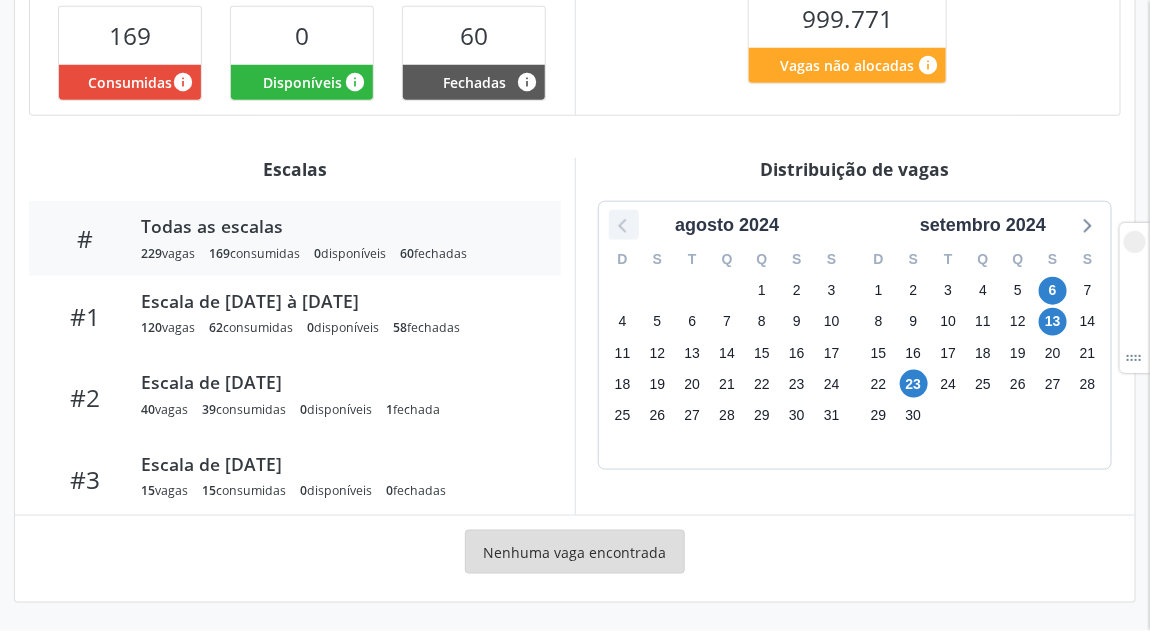 click 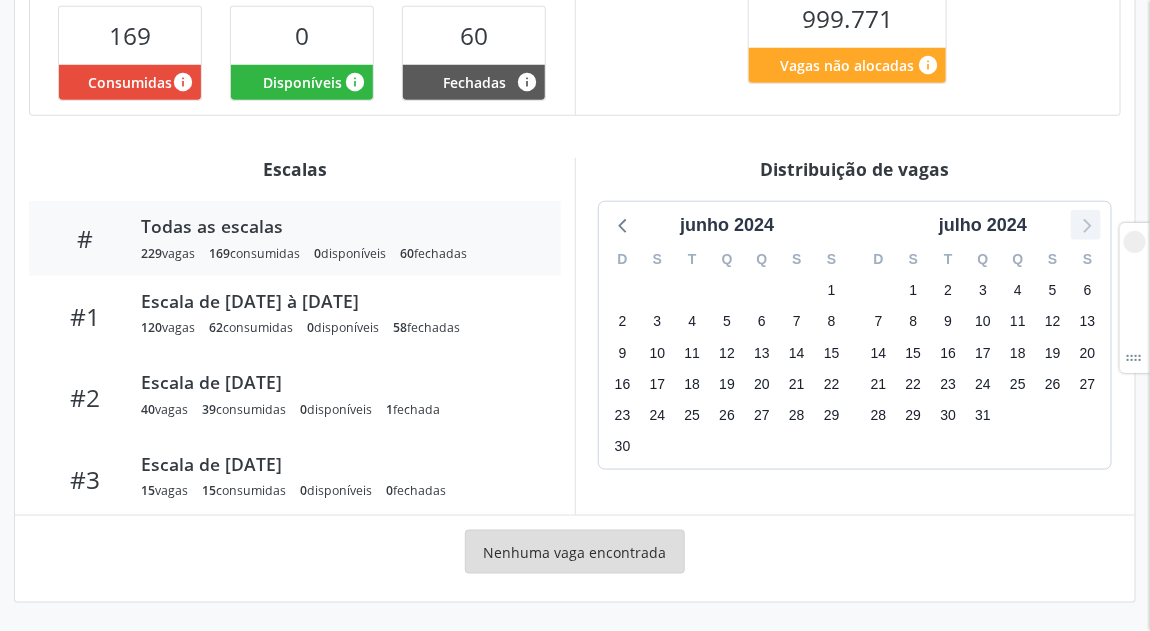 click 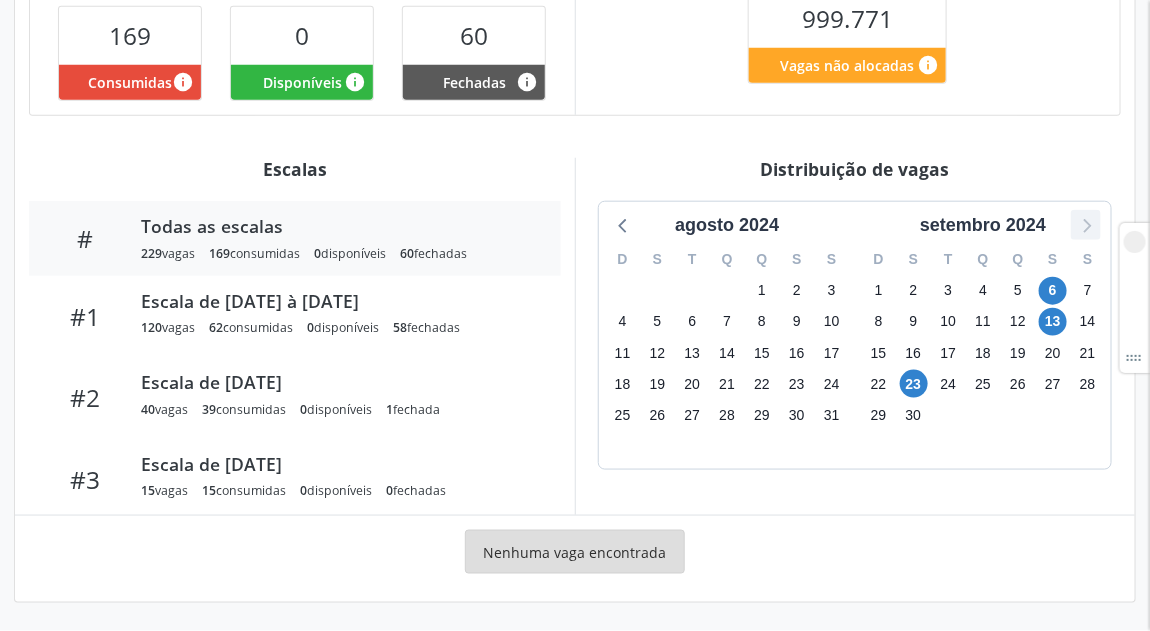 click 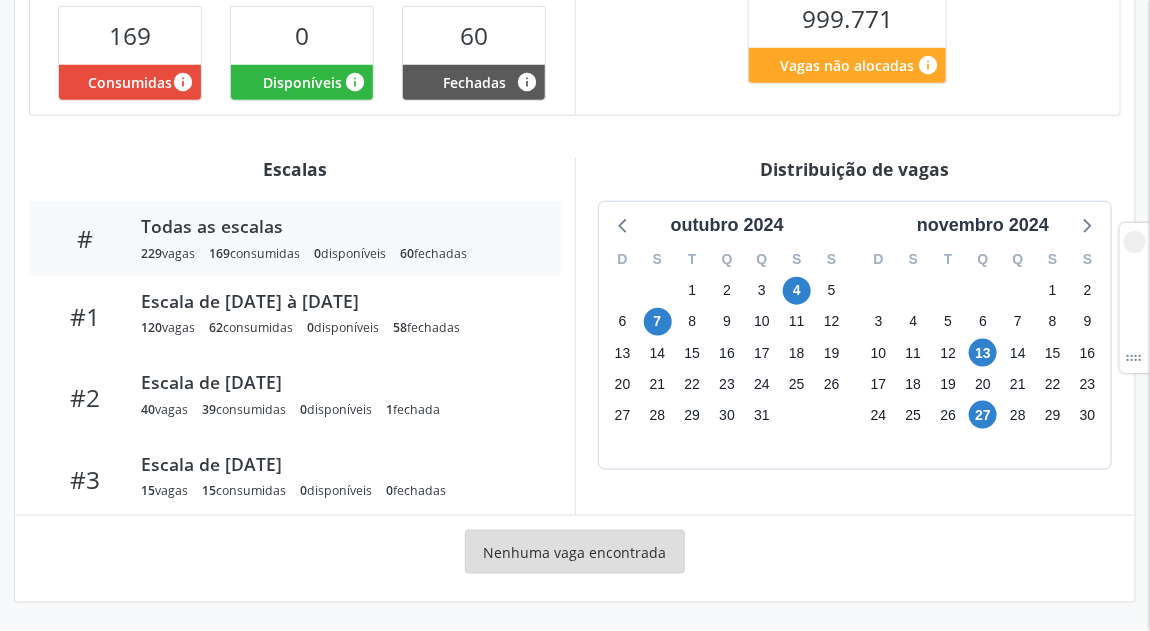 click on "30" at bounding box center [983, 290] 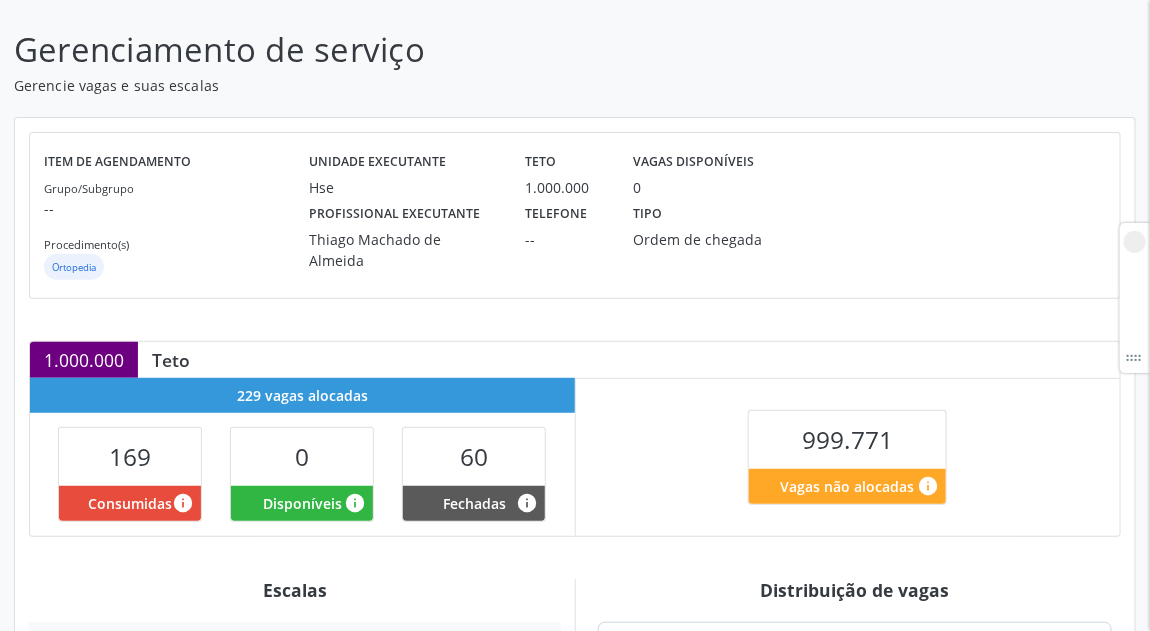 scroll, scrollTop: 0, scrollLeft: 0, axis: both 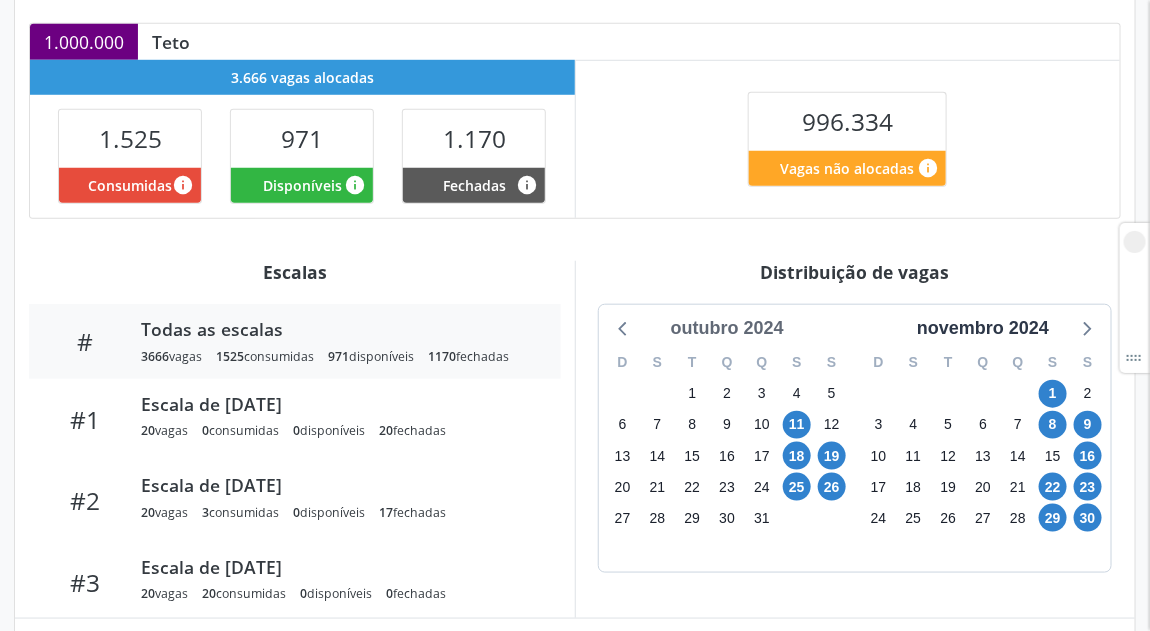 click on "outubro 2024" at bounding box center (727, 328) 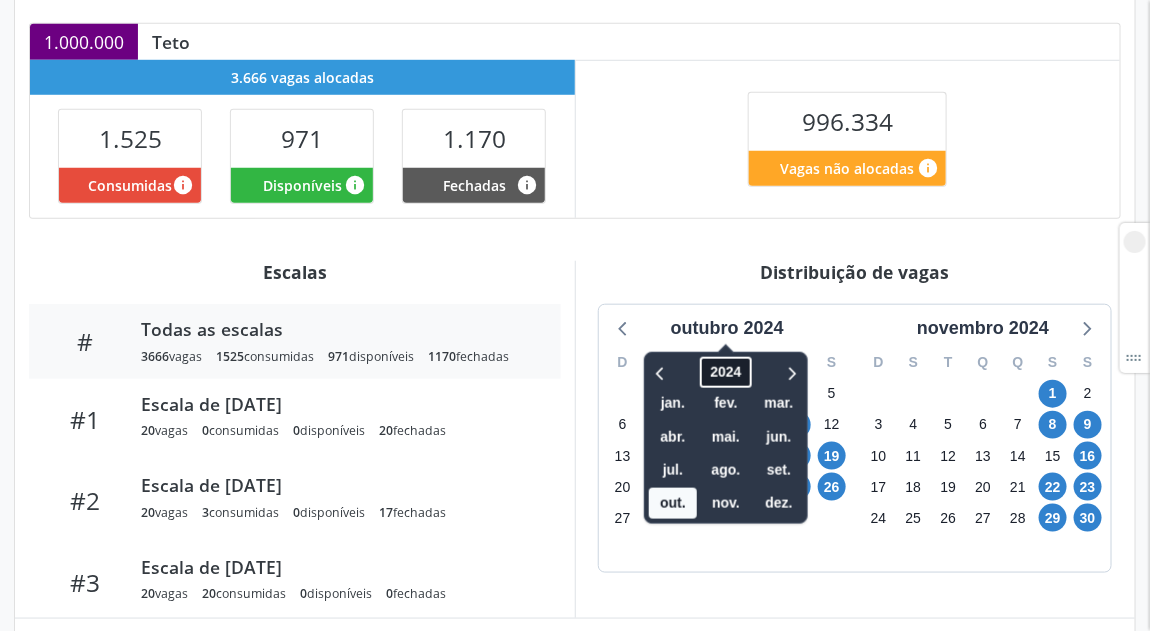 click on "2024" at bounding box center [725, 372] 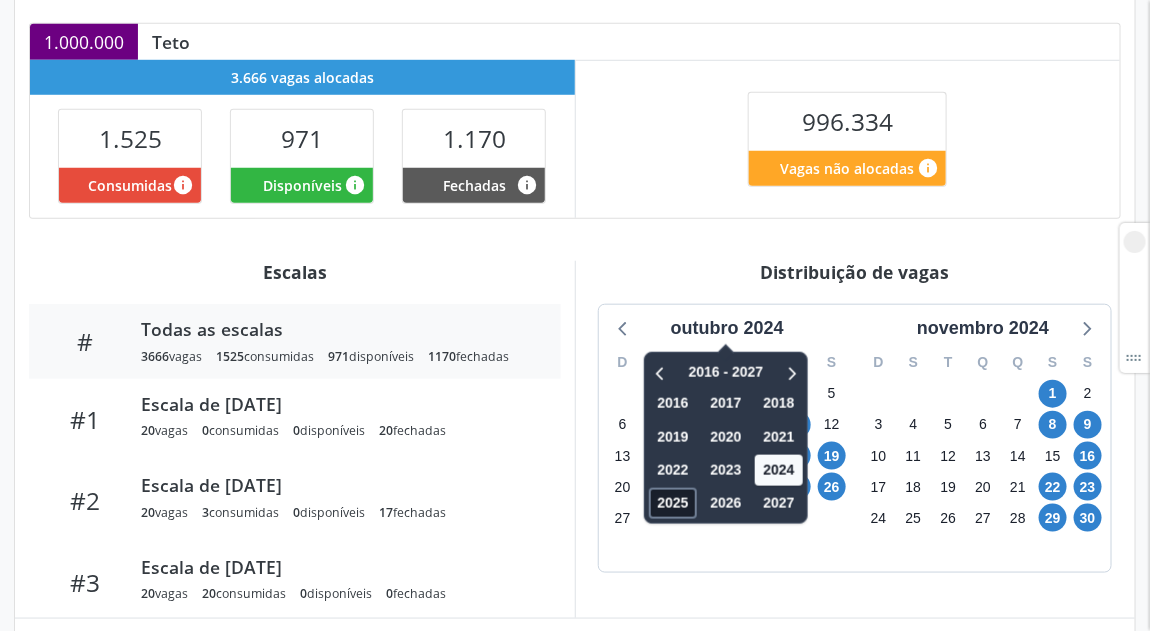 click on "2025" at bounding box center (673, 503) 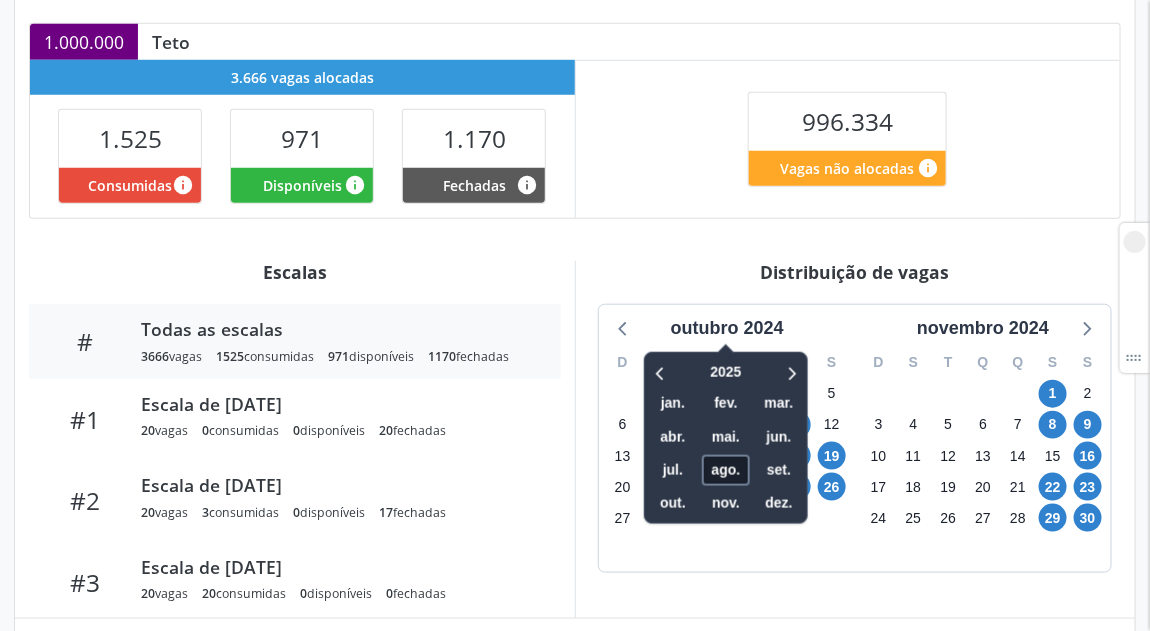 click on "ago." at bounding box center [726, 470] 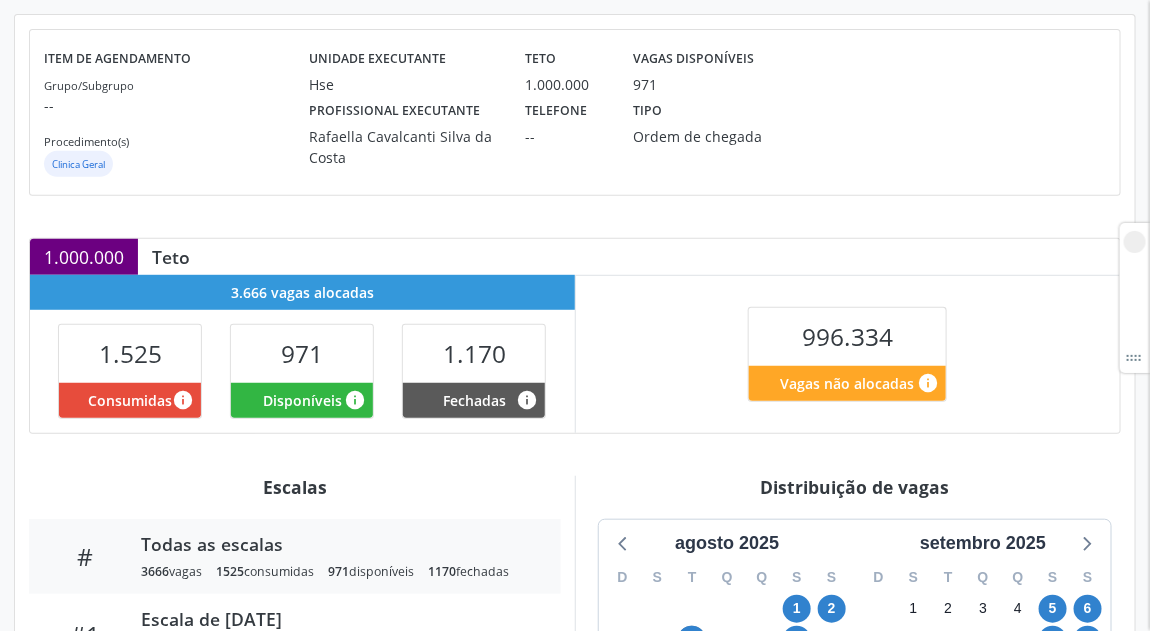 scroll, scrollTop: 0, scrollLeft: 0, axis: both 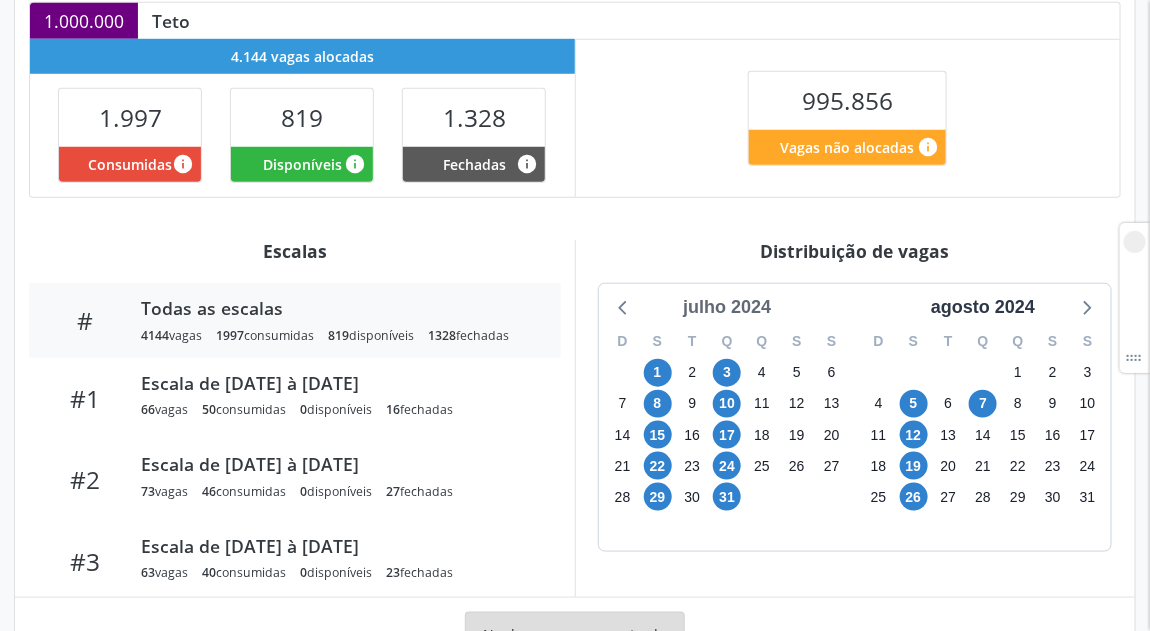 click on "julho 2024" at bounding box center (727, 307) 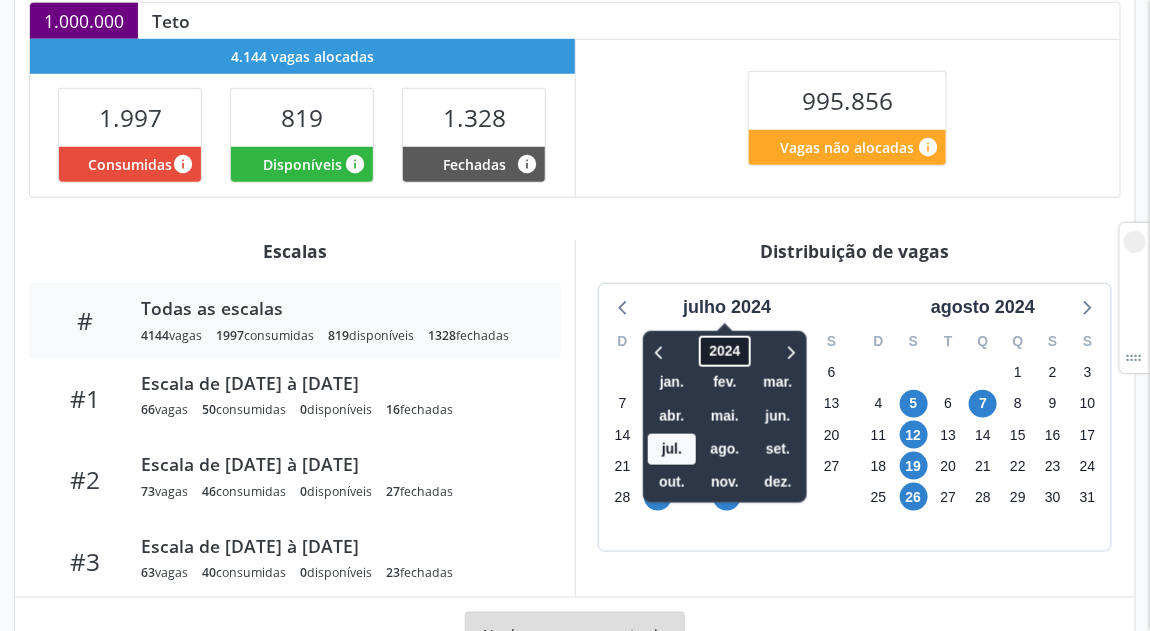 click on "2024" at bounding box center (725, 351) 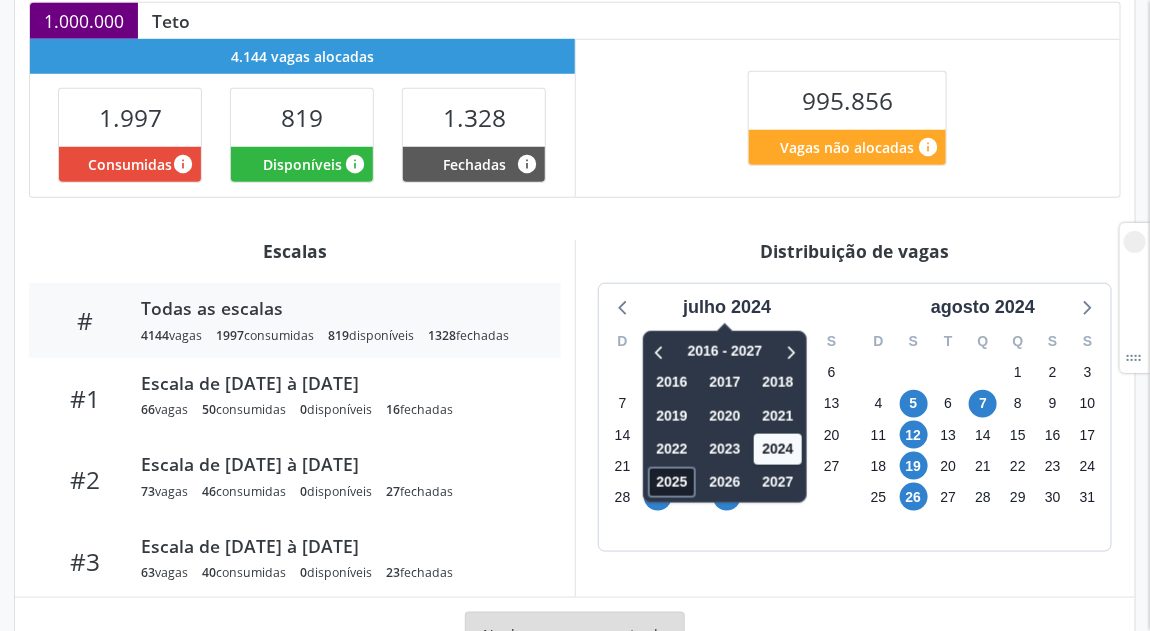 click on "2025" at bounding box center (672, 482) 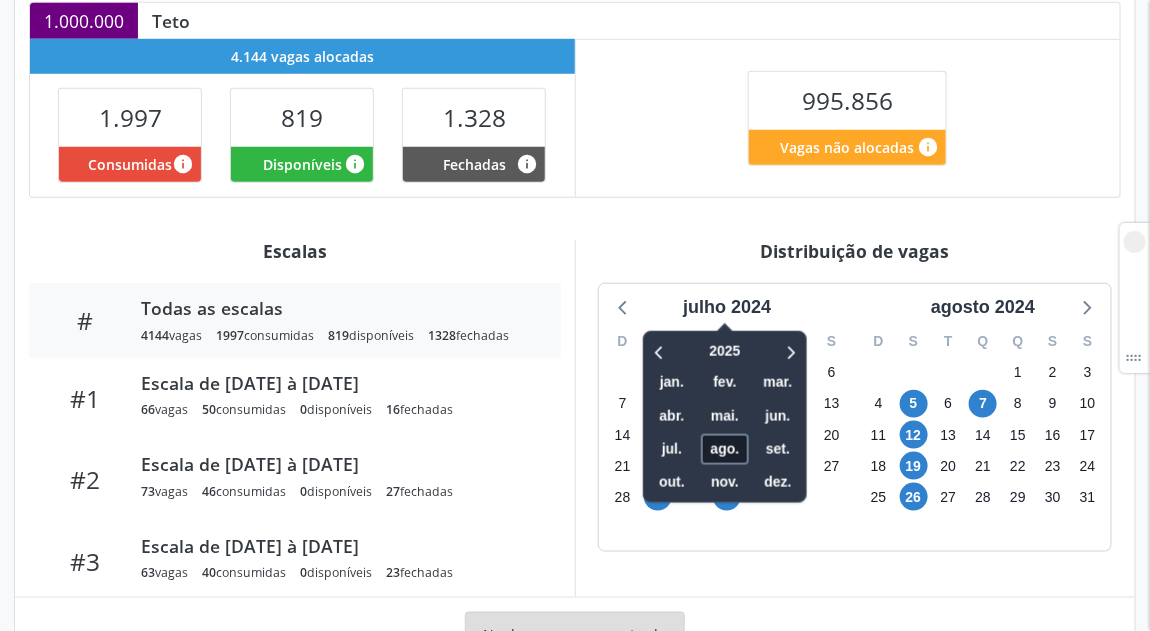 click on "ago." at bounding box center (725, 449) 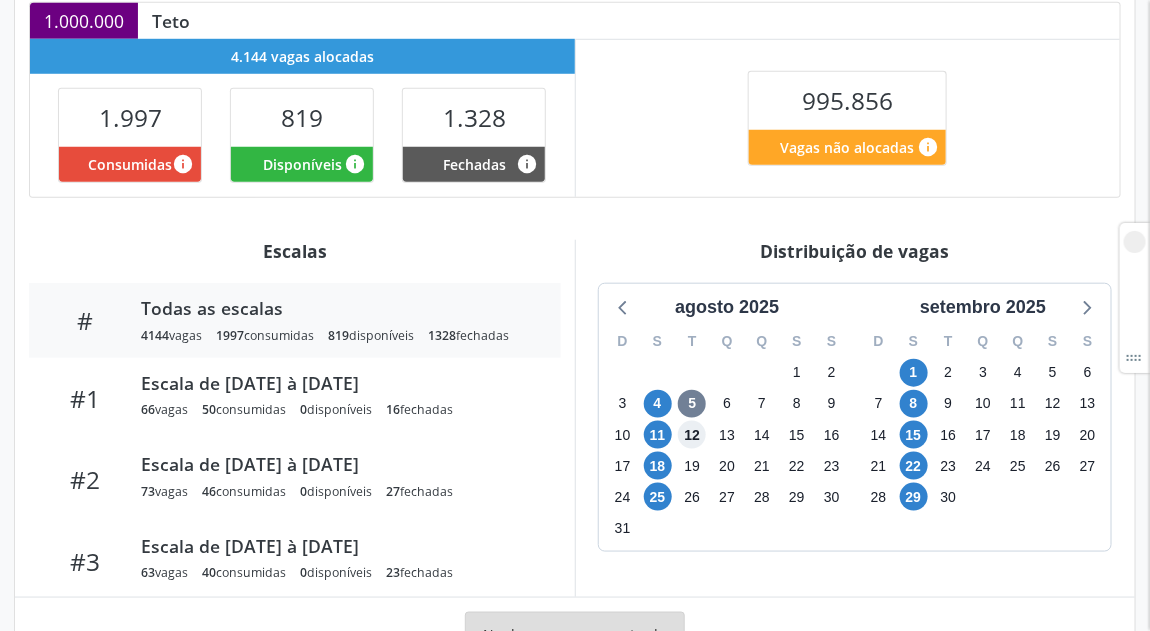 click on "12" at bounding box center [692, 435] 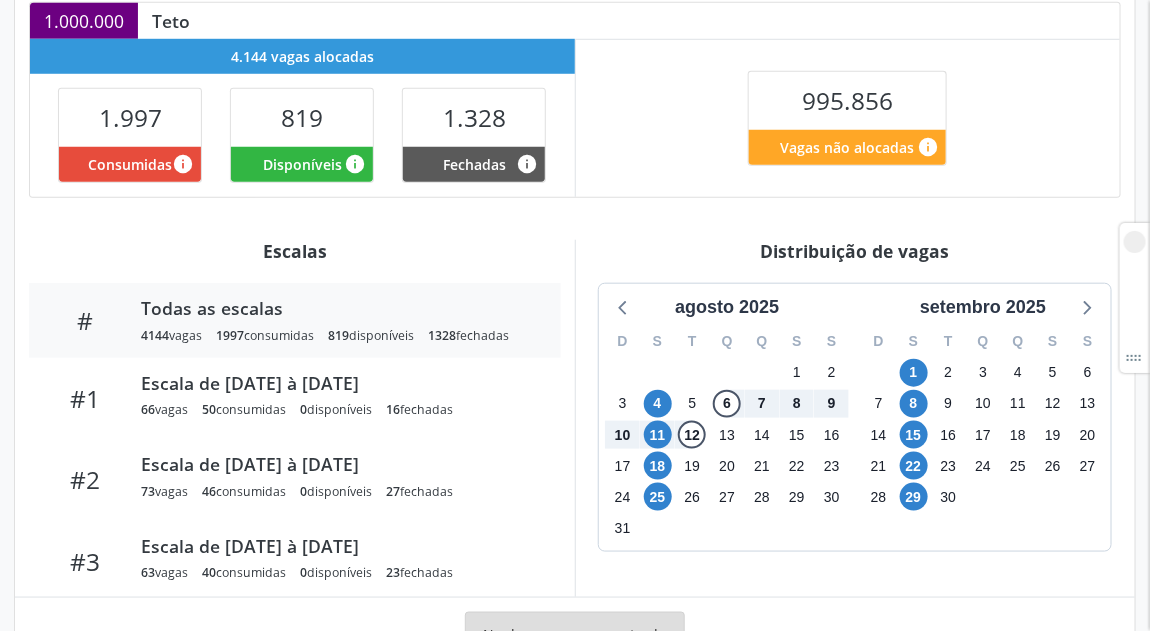 click on "Distribuição de vagas" at bounding box center [856, 251] 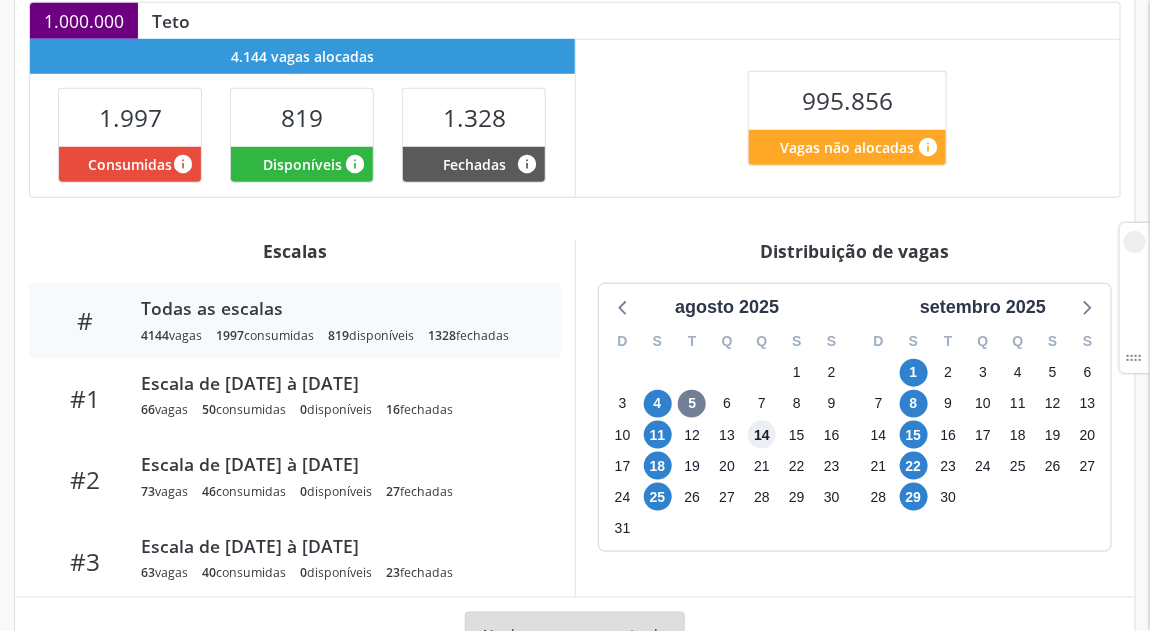click on "14" at bounding box center [762, 435] 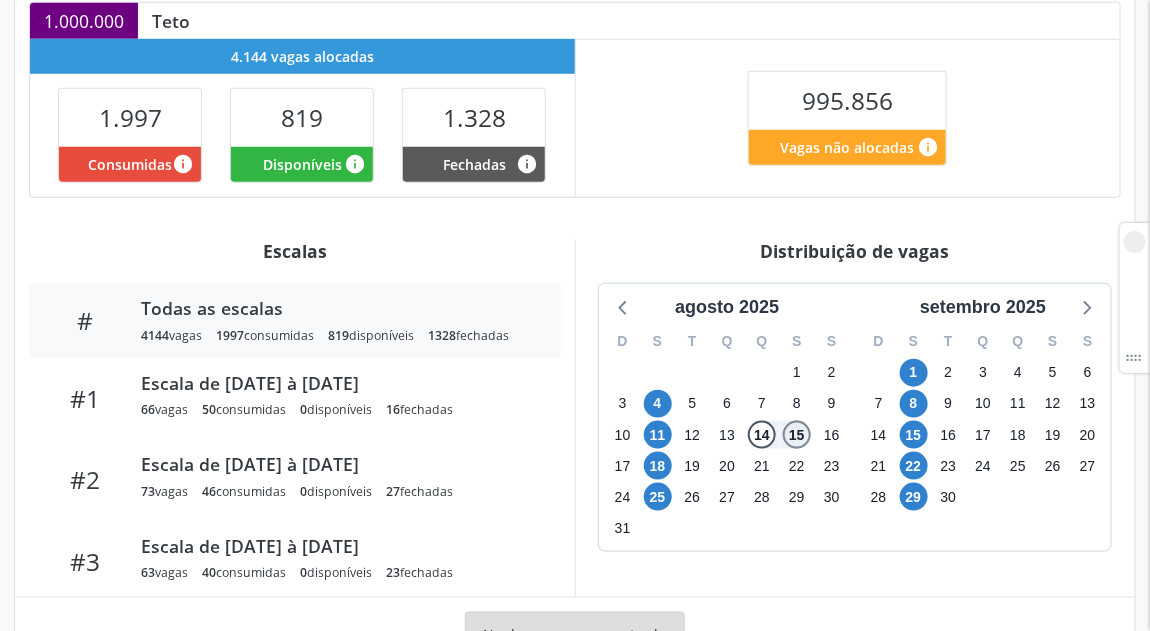 click on "15" at bounding box center (797, 435) 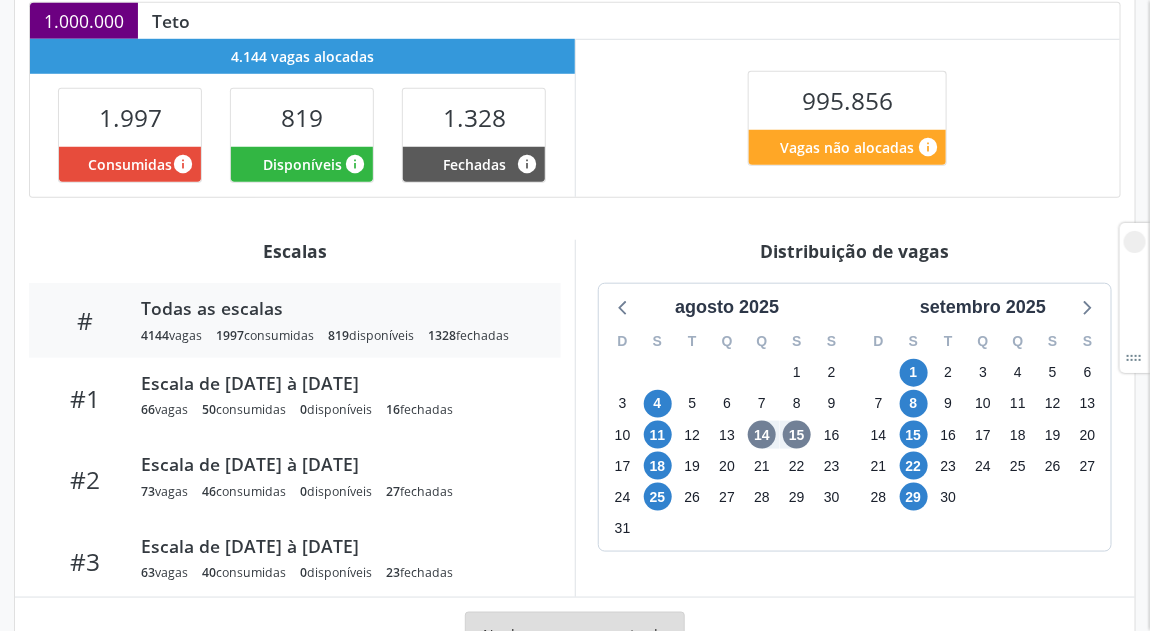 click on "31" at bounding box center (762, 372) 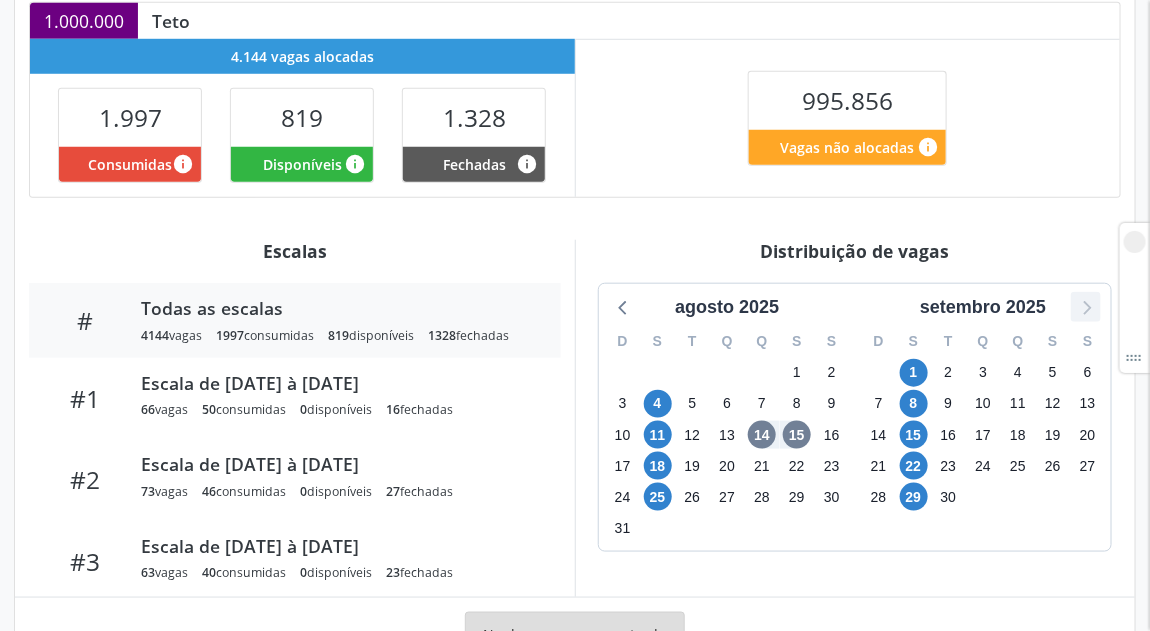 click 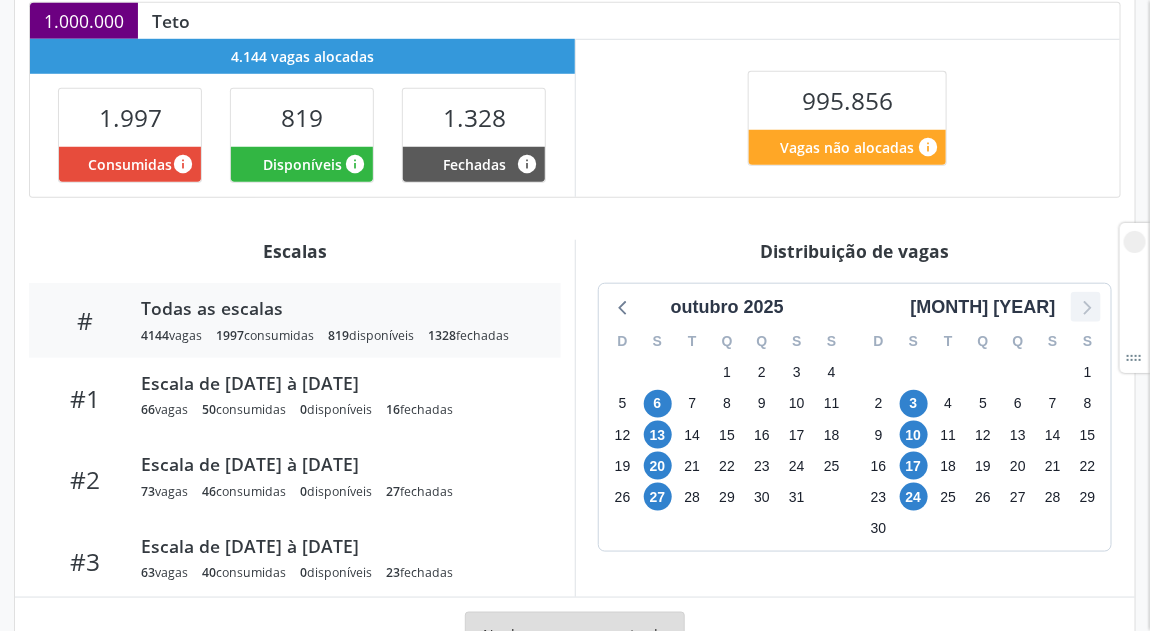 click 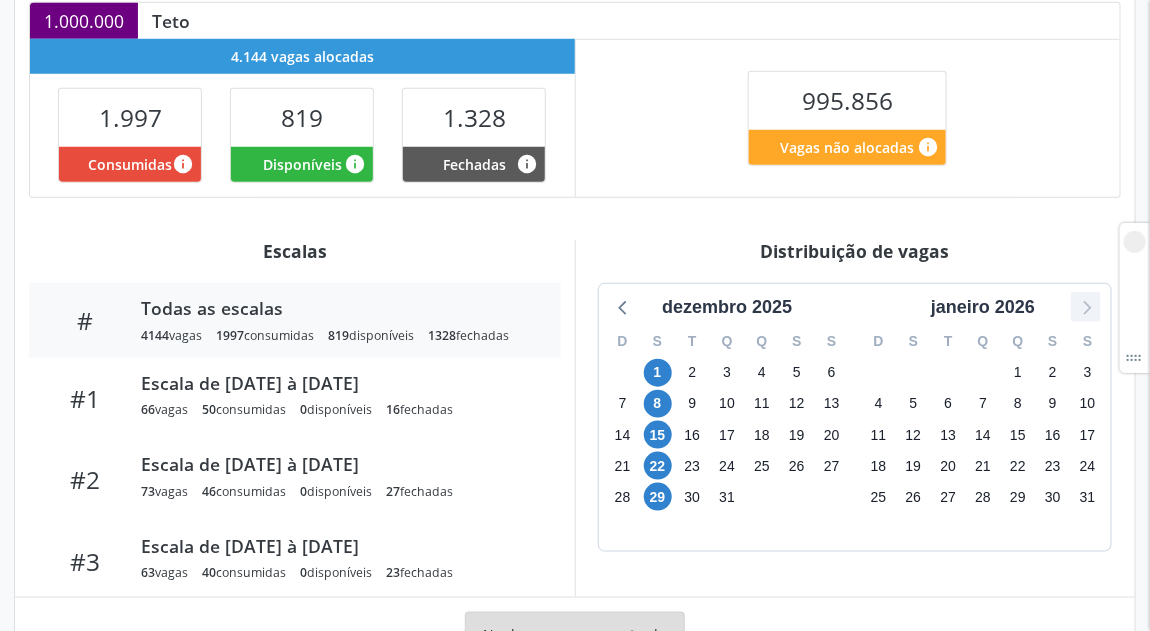 click 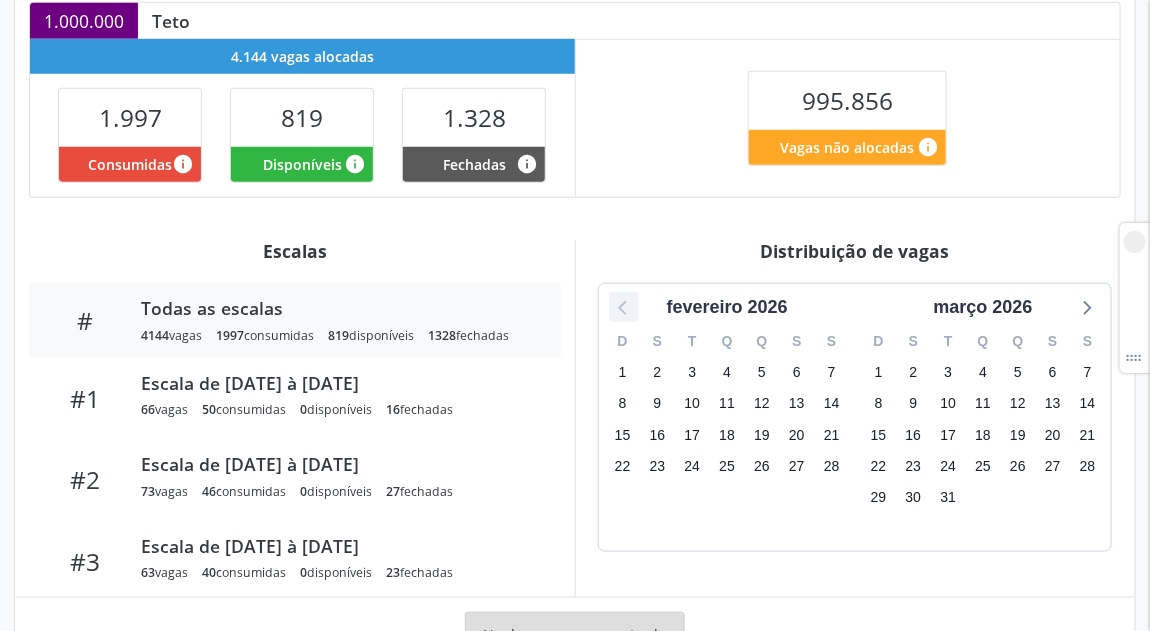 click 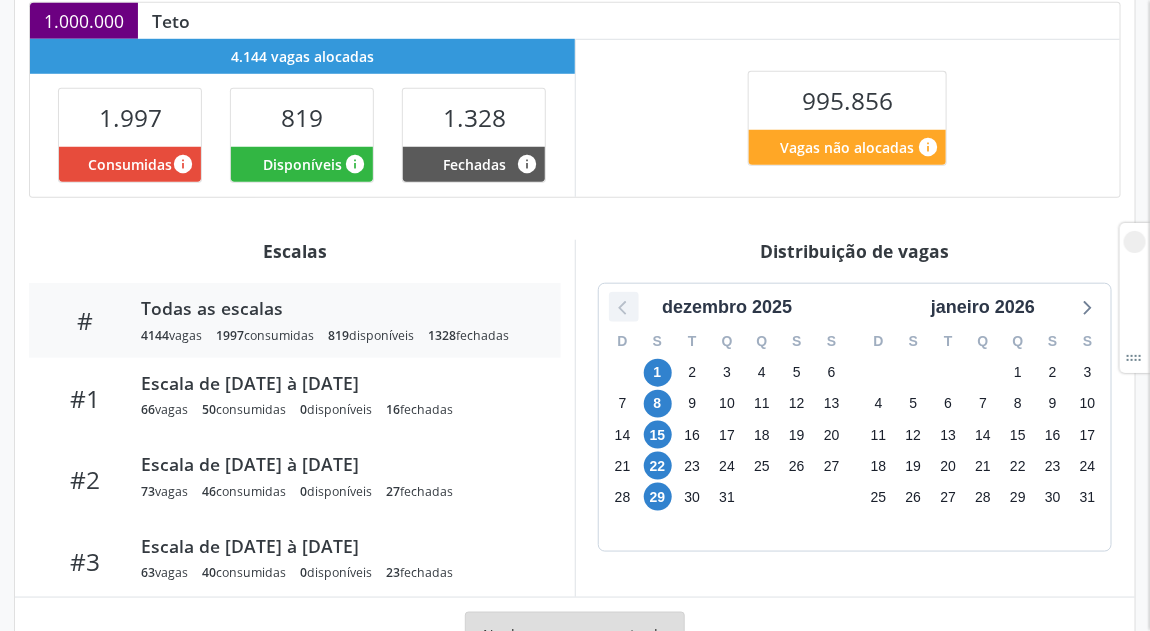 click 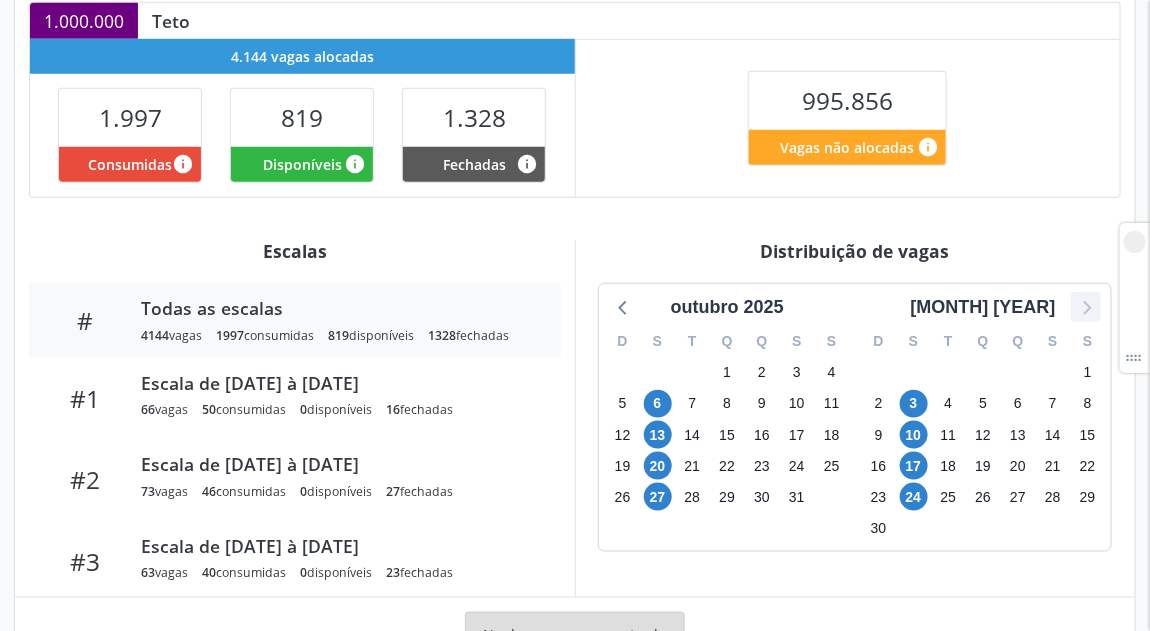 click 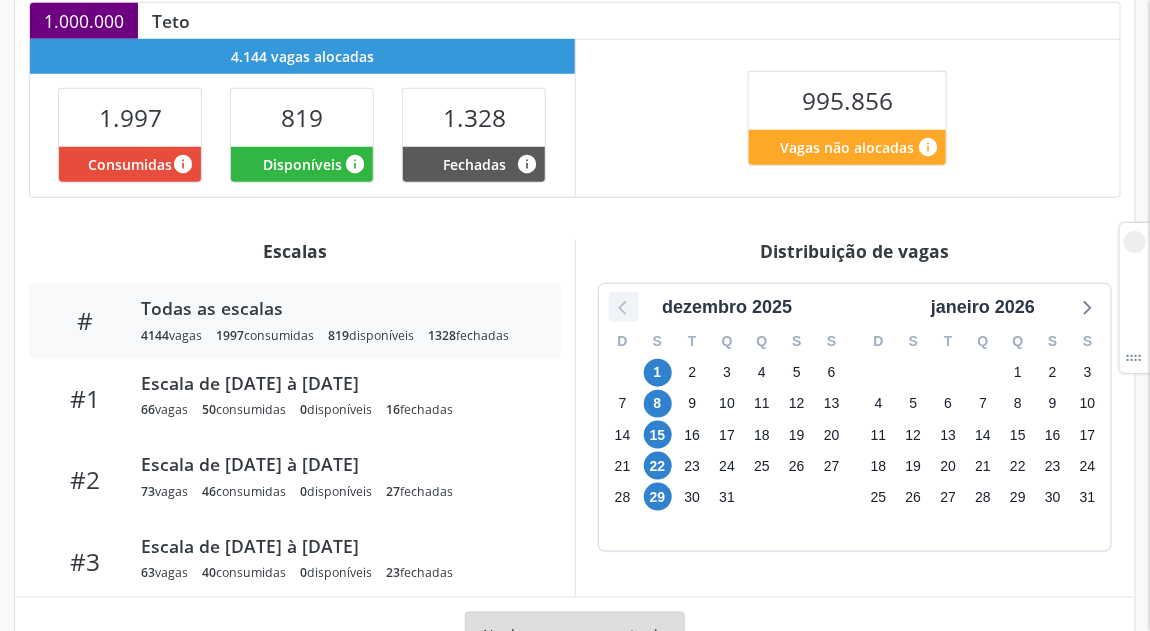 click 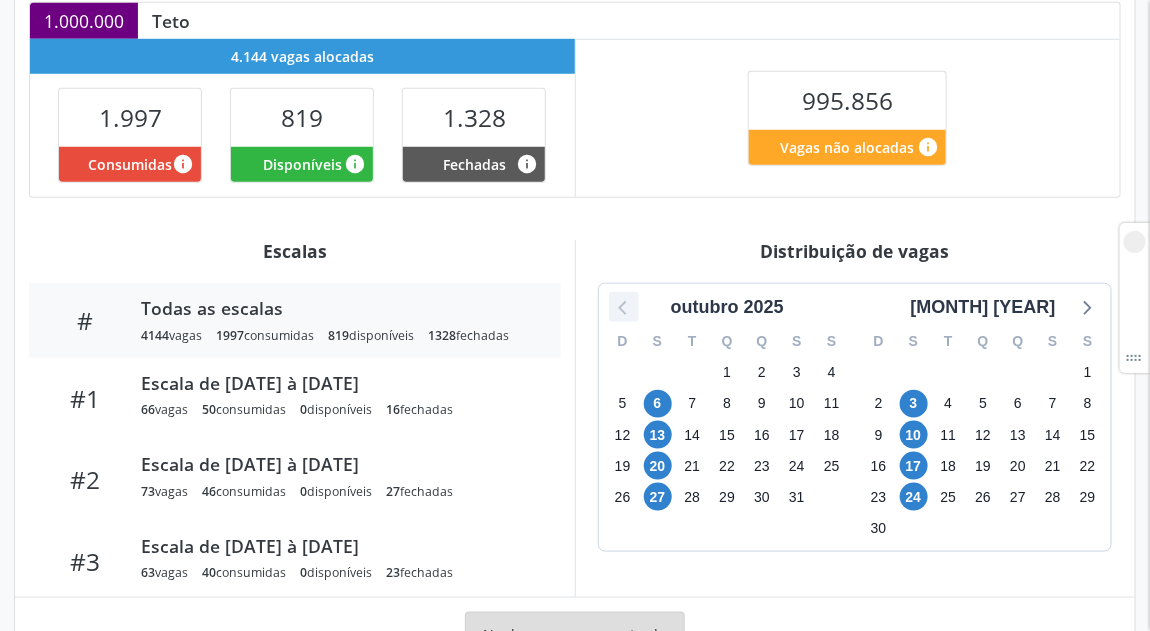click 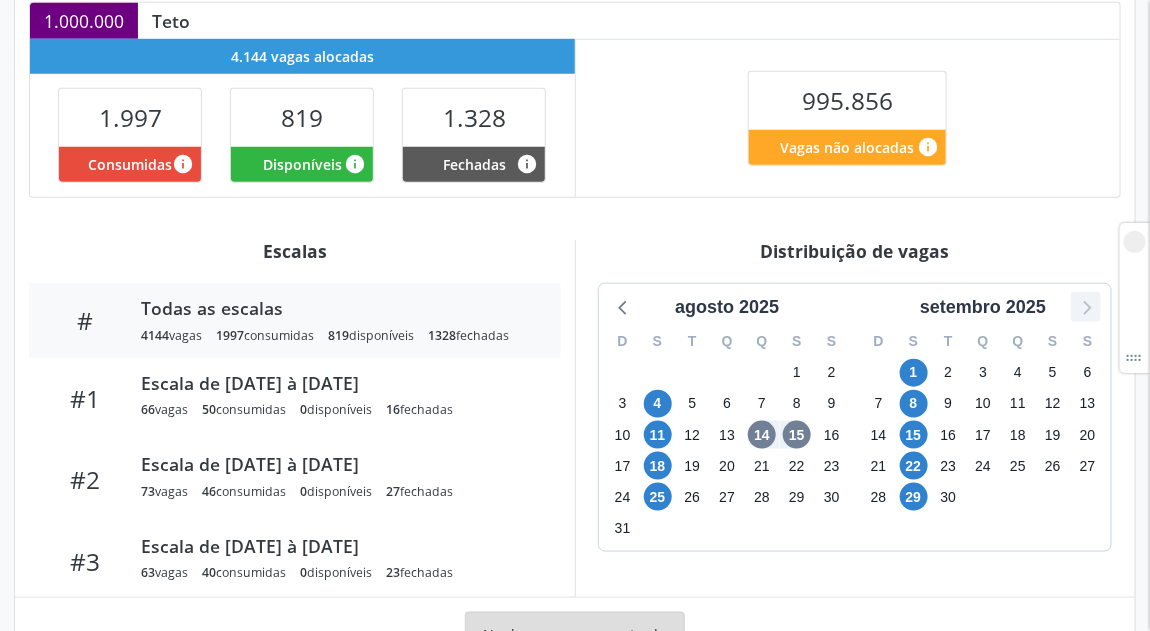 click 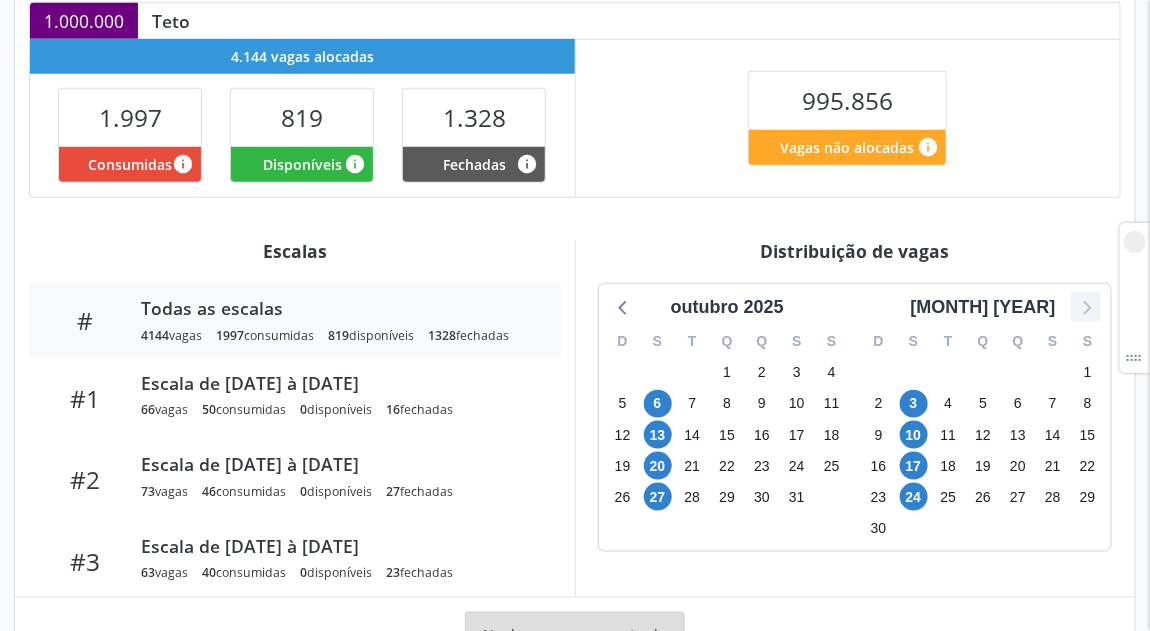 click 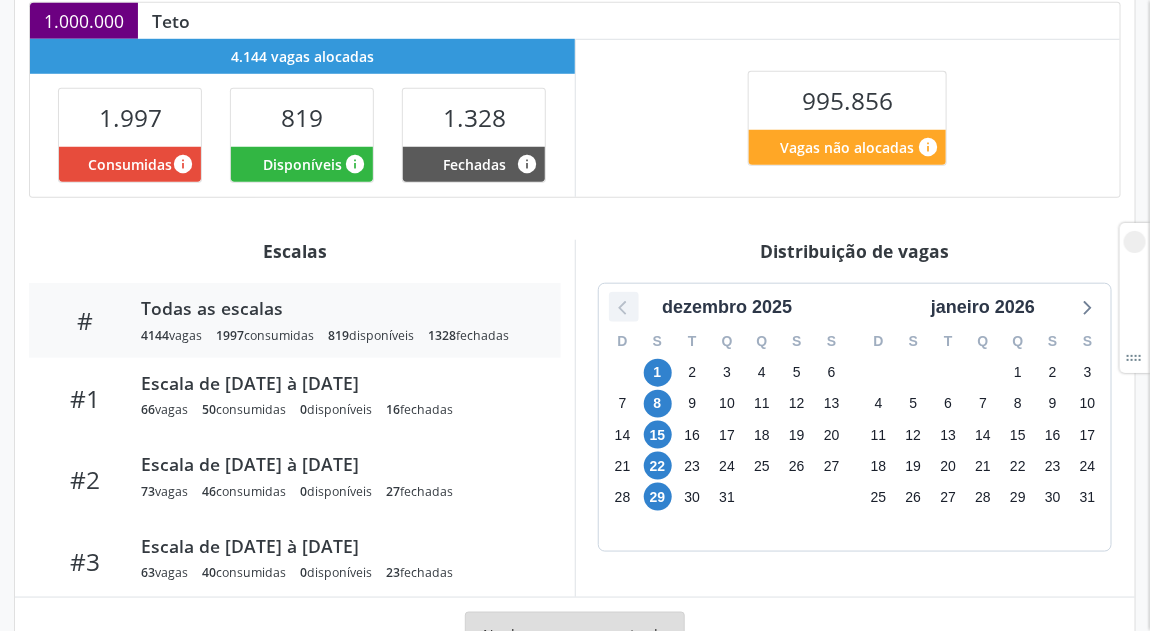 click 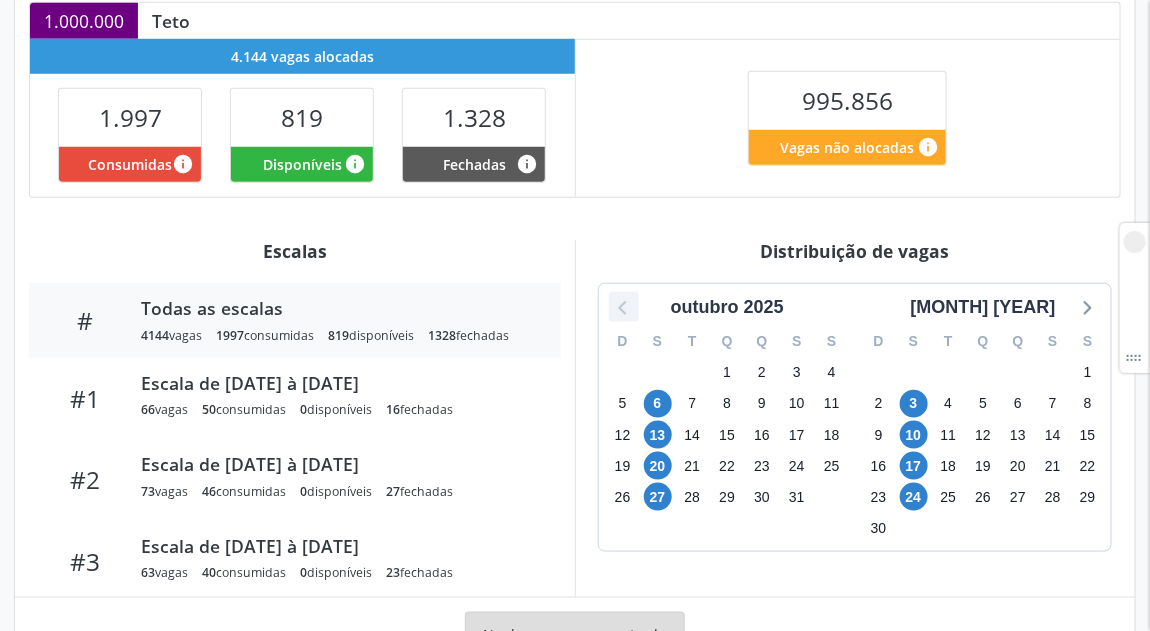 click 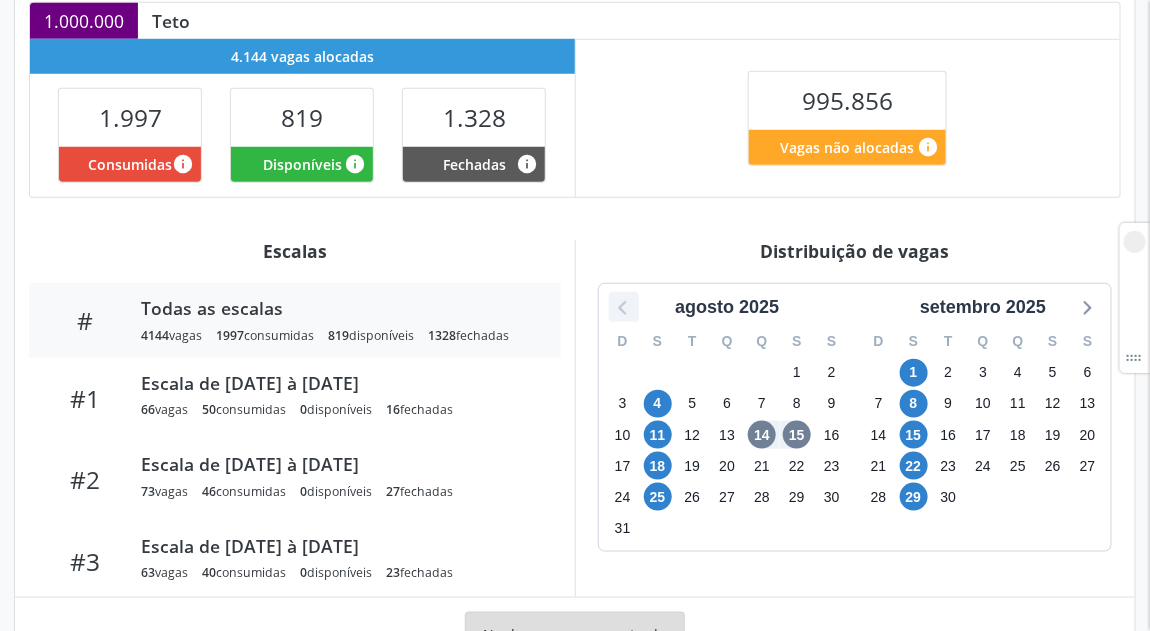 click 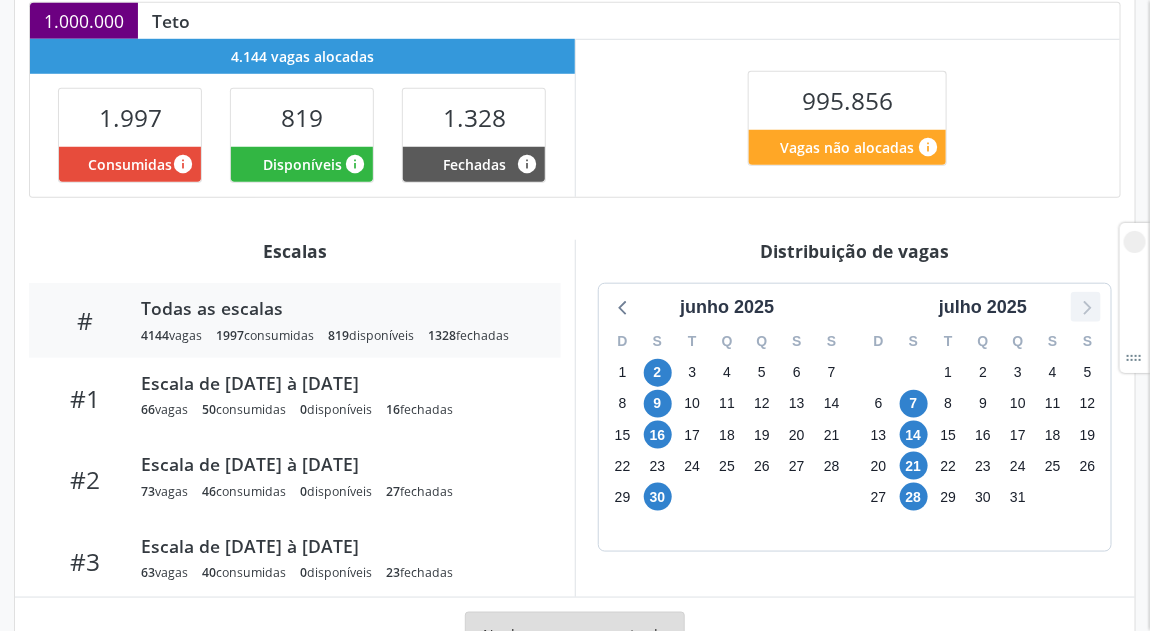 click 